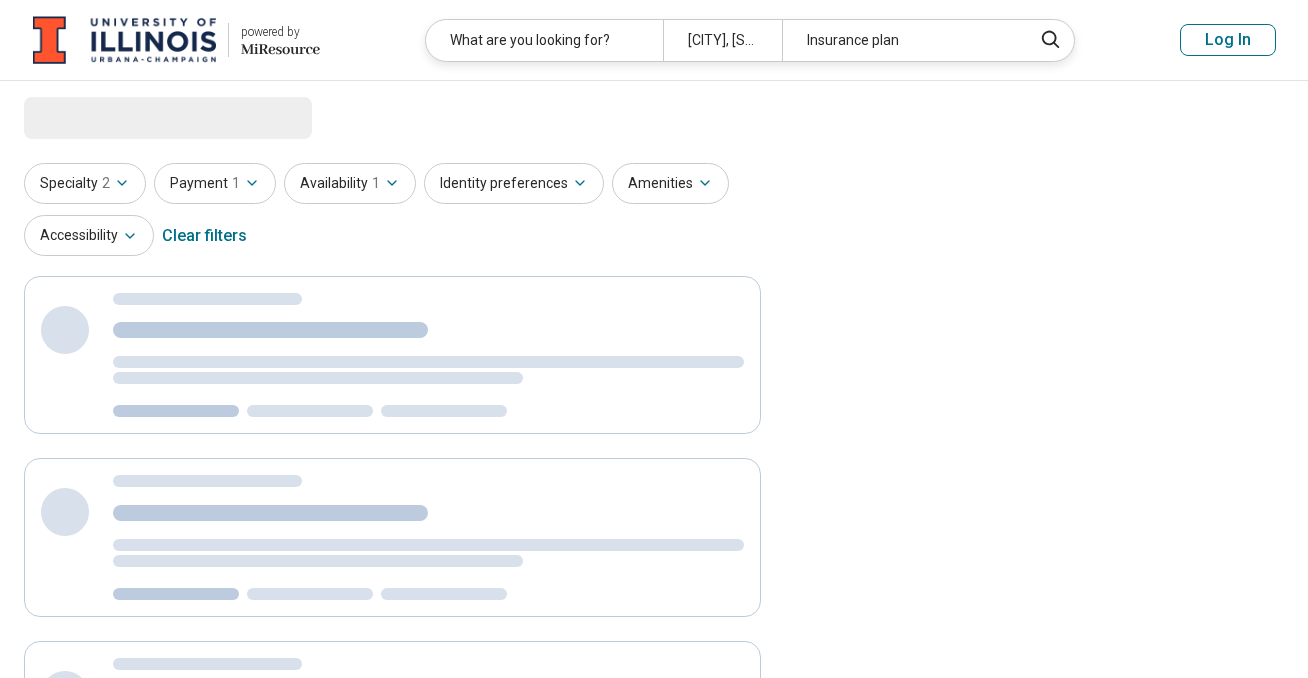 scroll, scrollTop: 0, scrollLeft: 0, axis: both 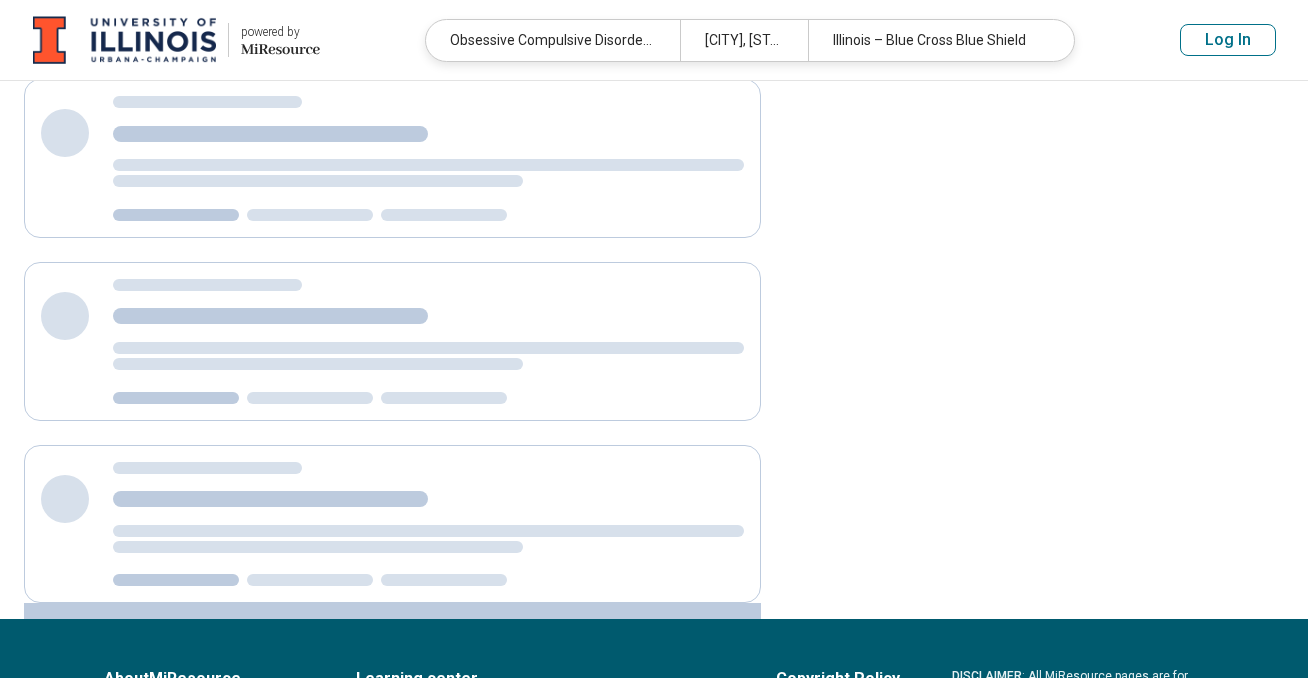 select on "***" 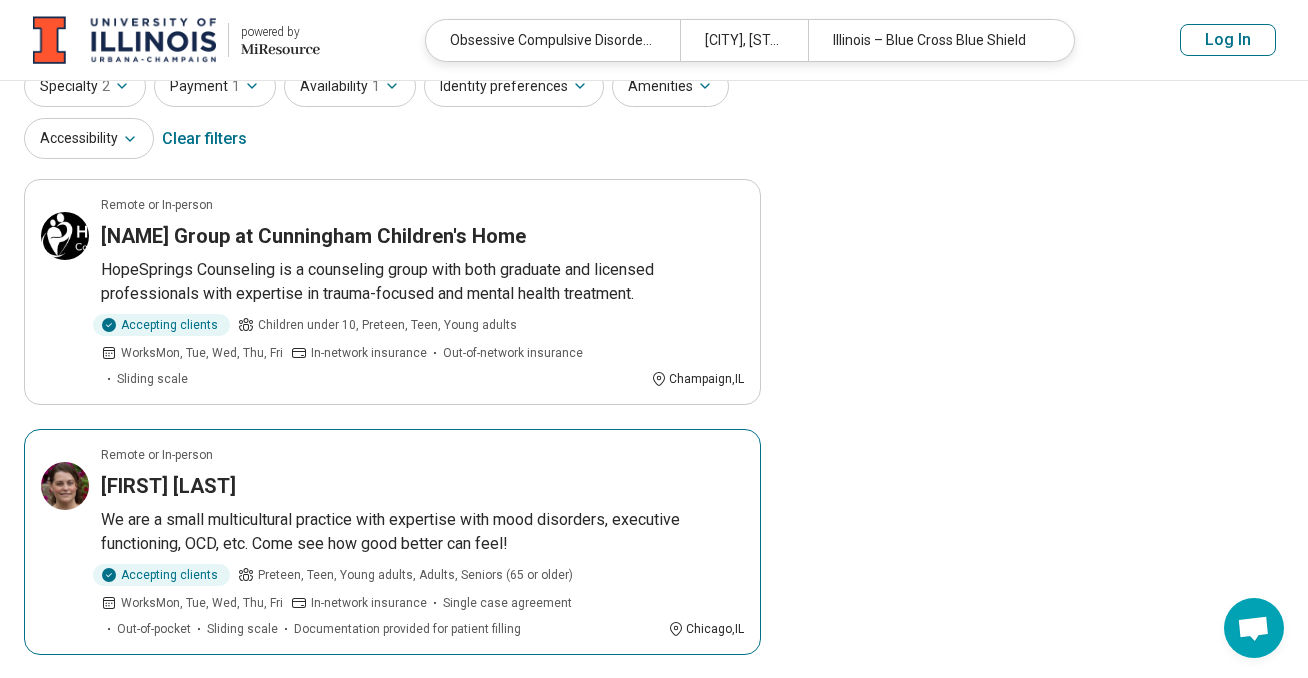scroll, scrollTop: 0, scrollLeft: 0, axis: both 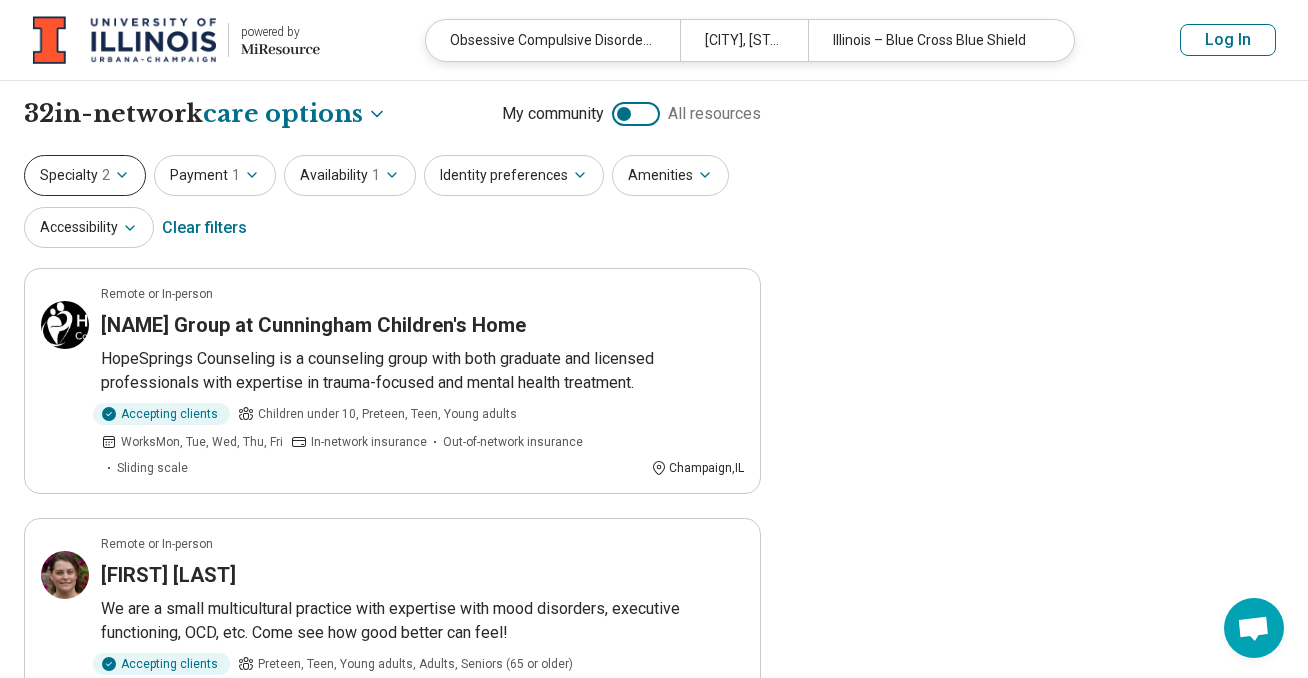 click 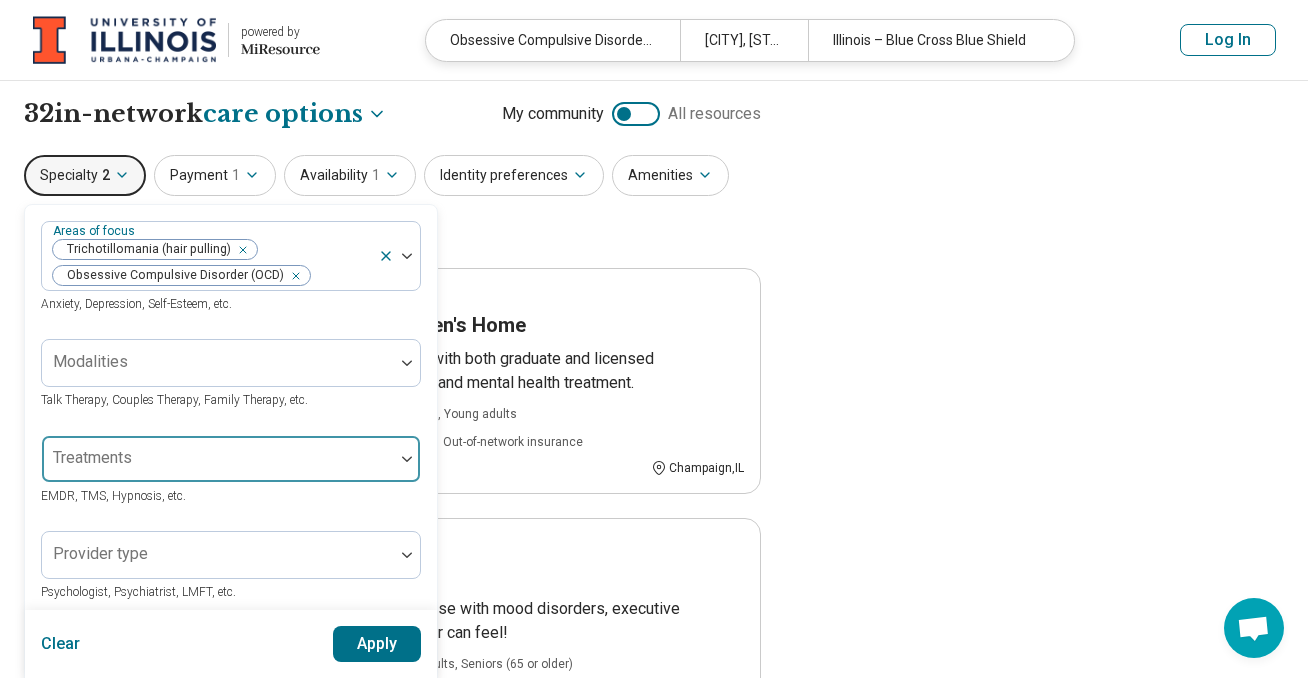 click at bounding box center [218, 467] 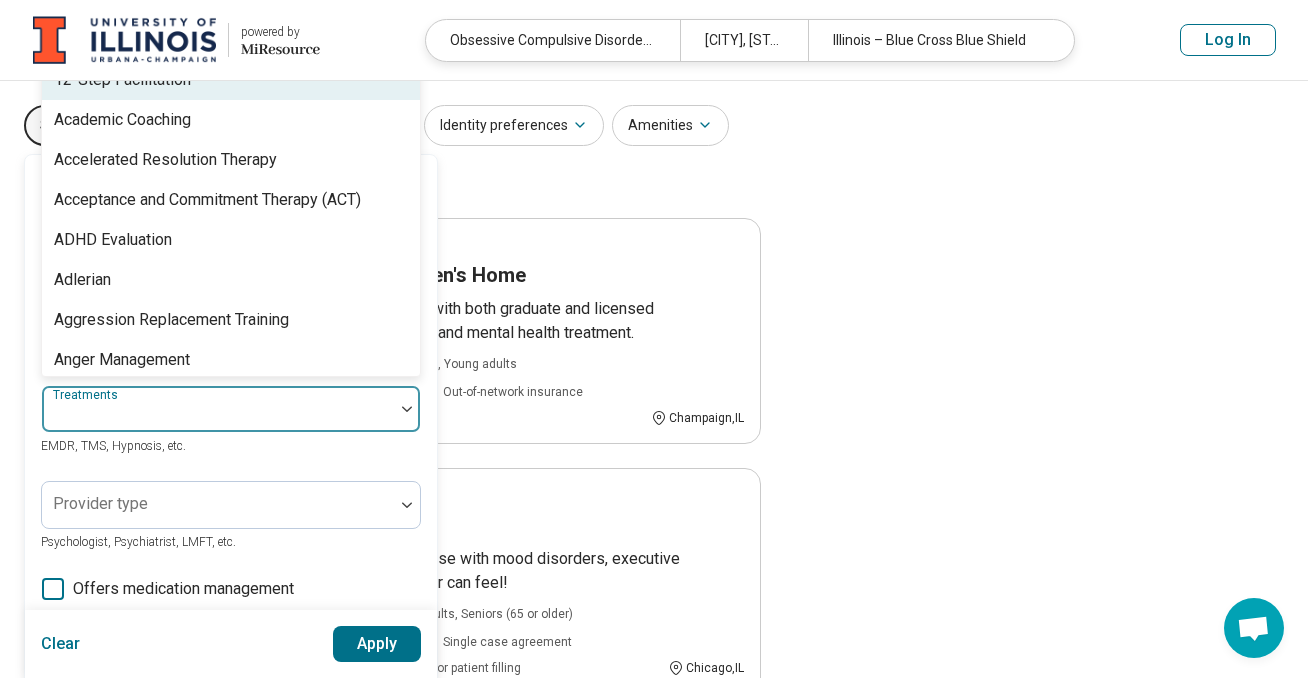 scroll, scrollTop: 143, scrollLeft: 0, axis: vertical 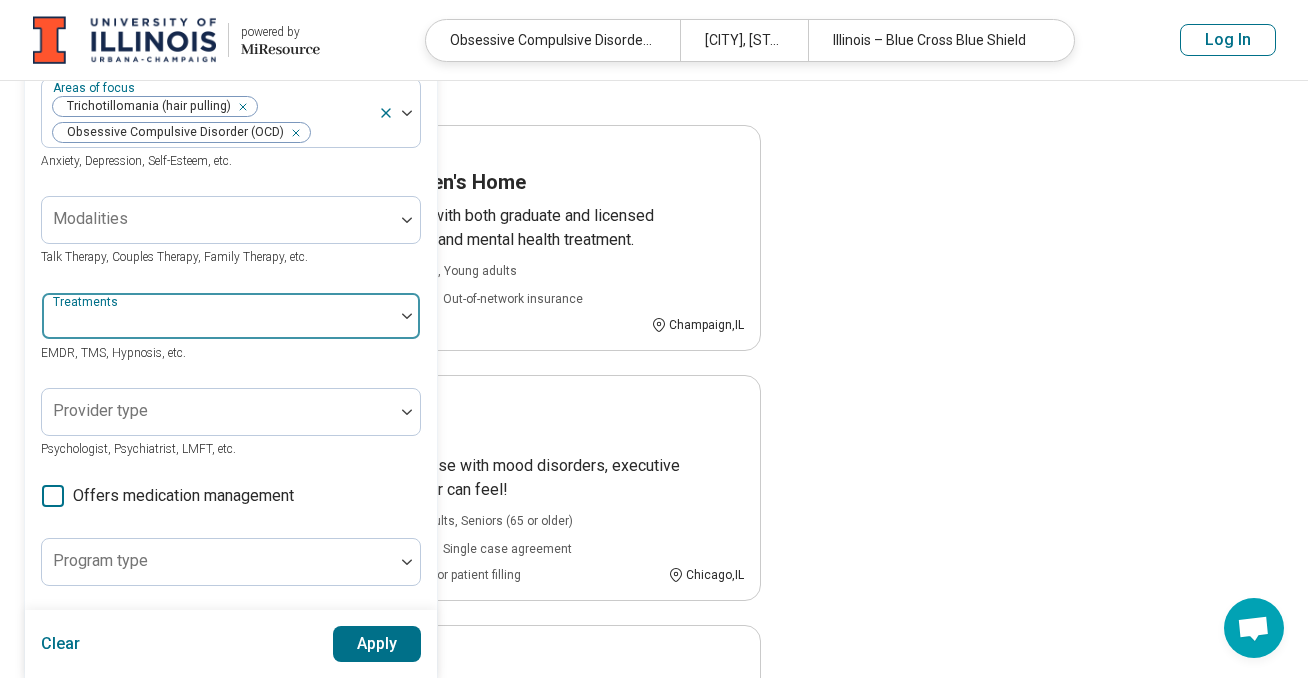 click at bounding box center (407, 316) 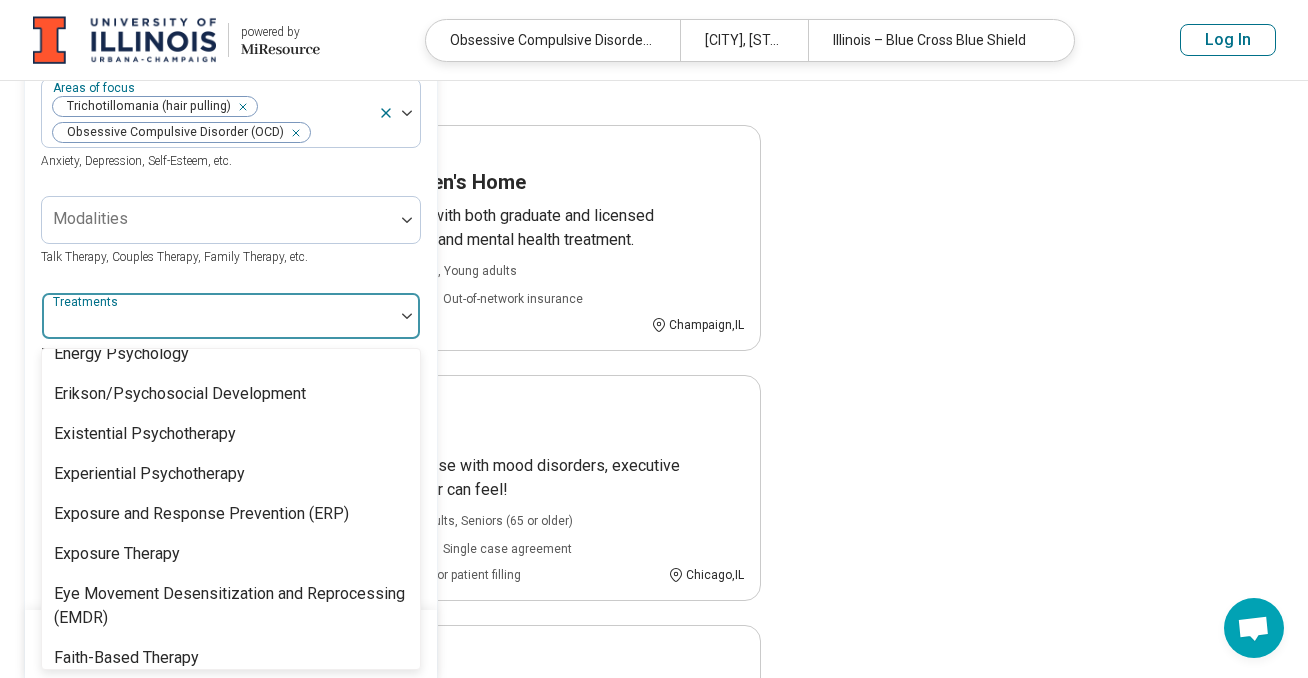 scroll, scrollTop: 1488, scrollLeft: 0, axis: vertical 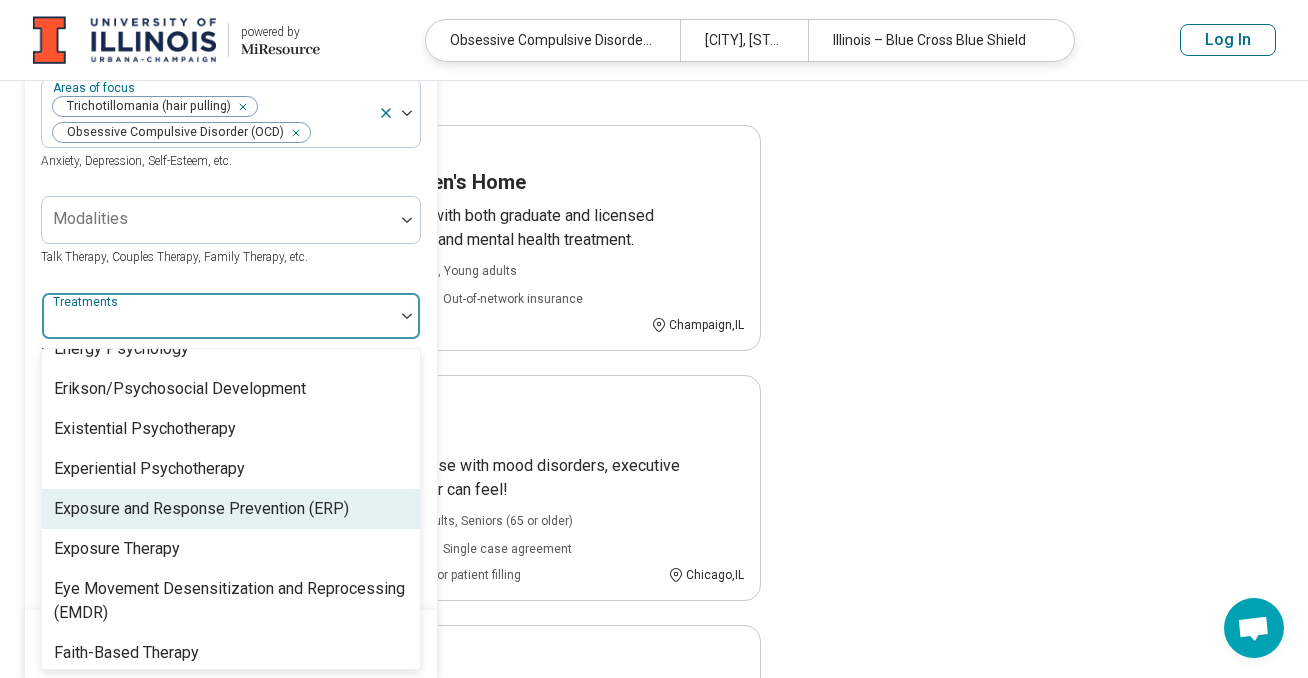 click on "Exposure and Response Prevention (ERP)" at bounding box center [201, 509] 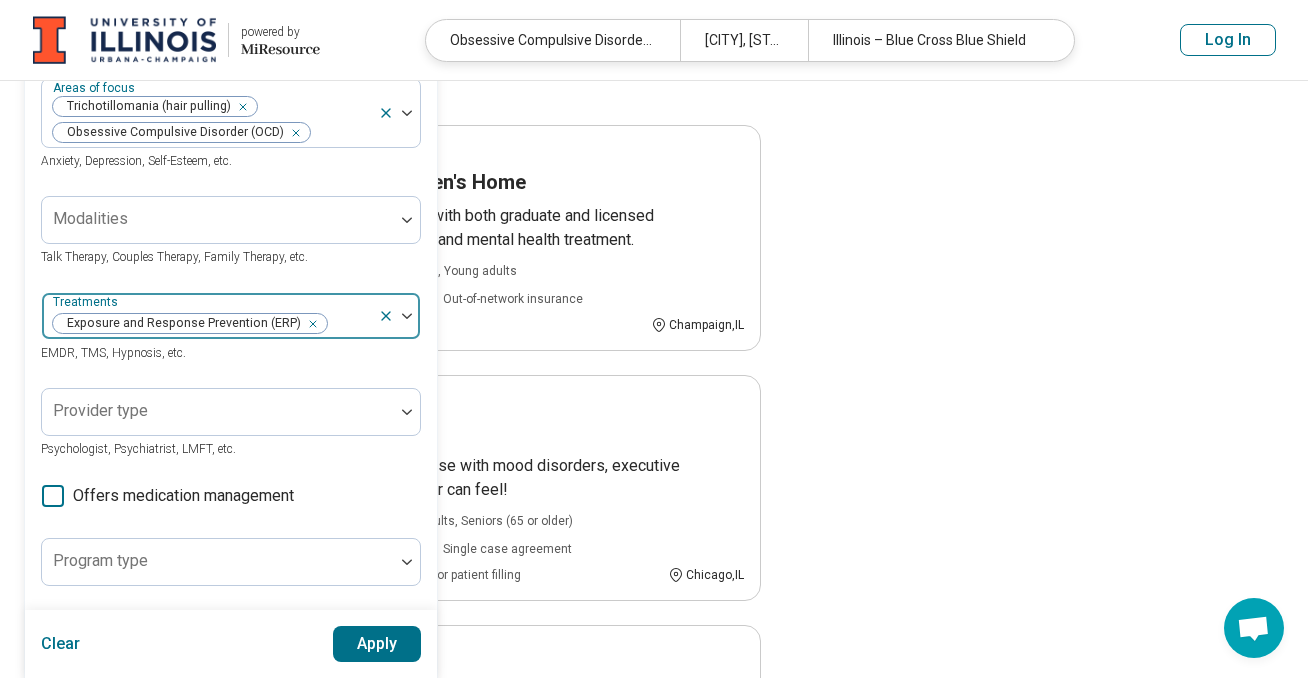 click at bounding box center [349, 324] 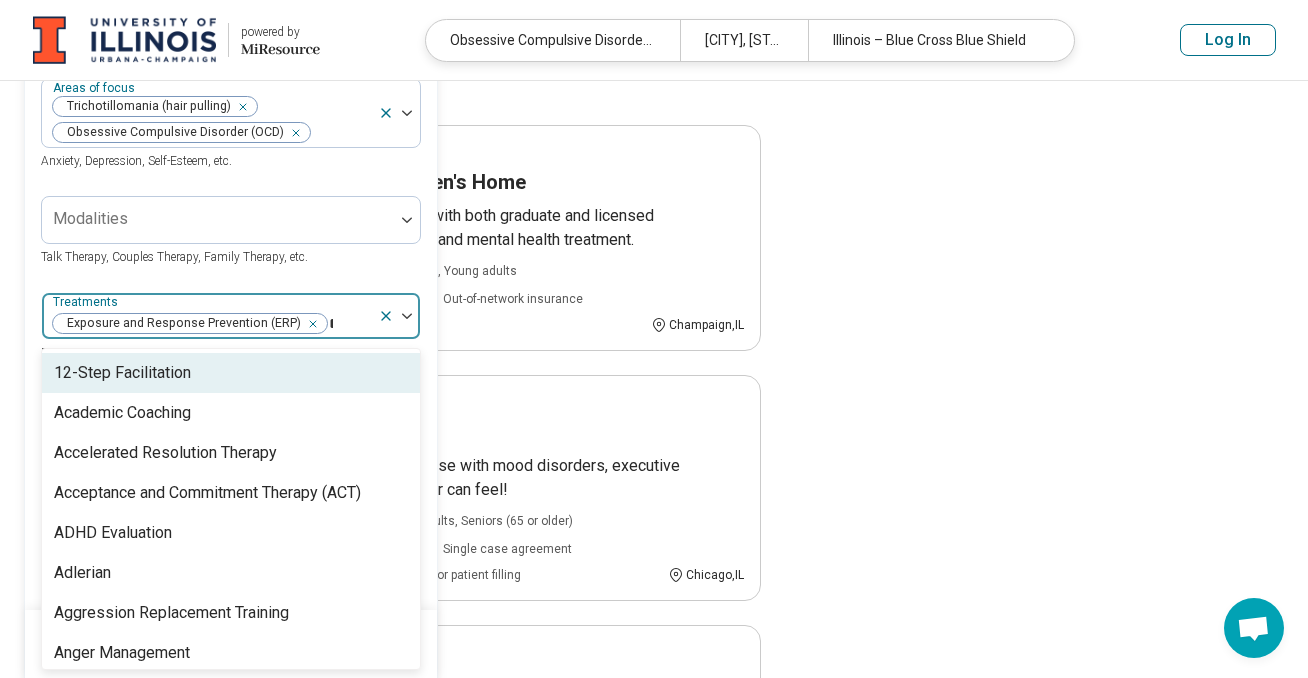 type on "***" 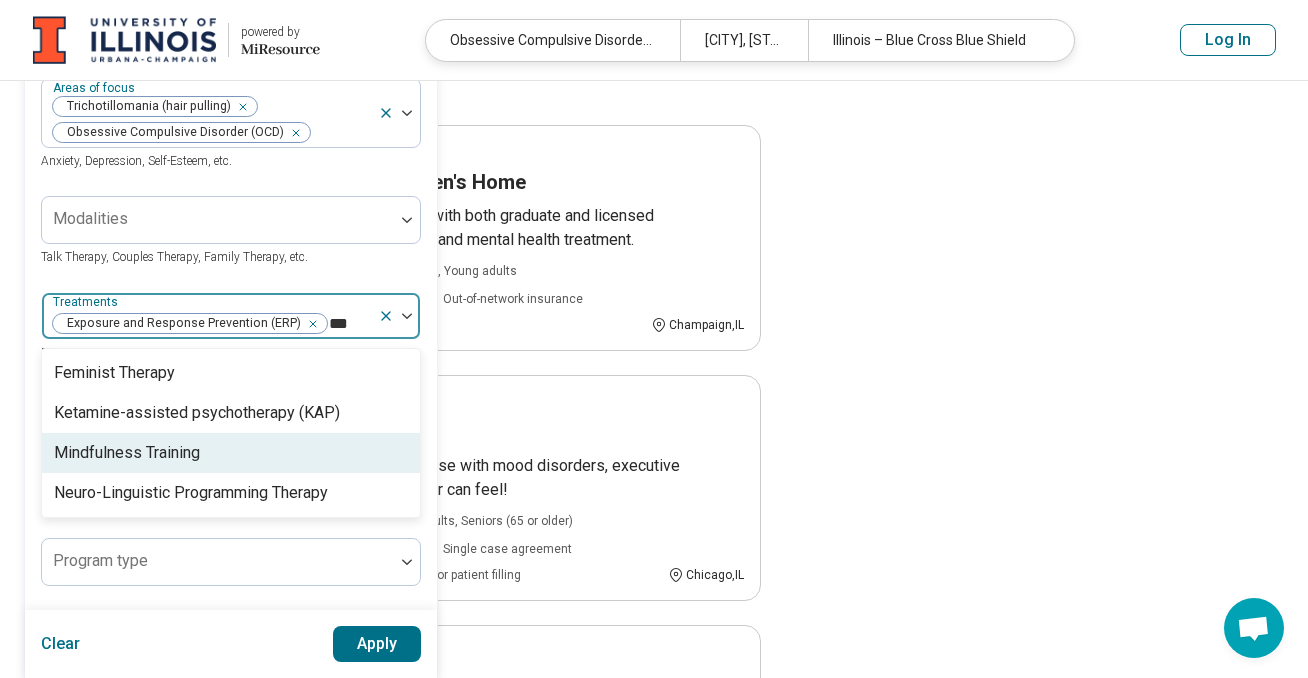 click on "Mindfulness Training" at bounding box center [231, 453] 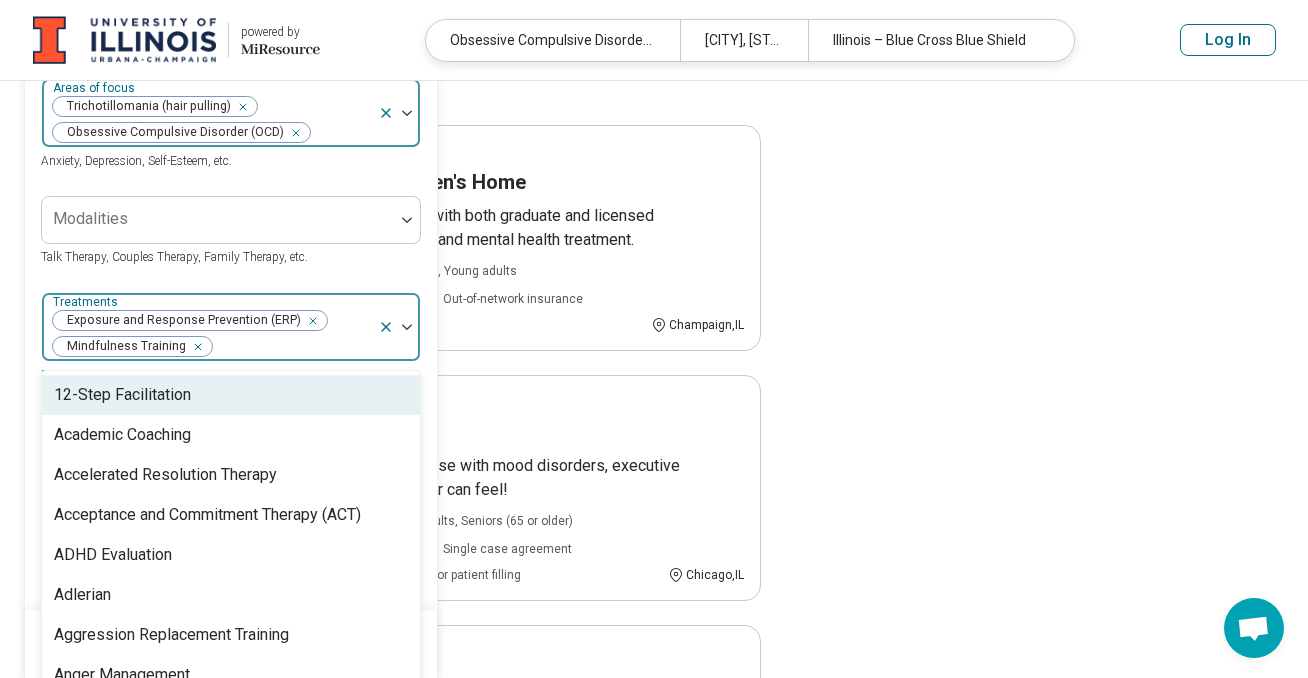 click at bounding box center (341, 133) 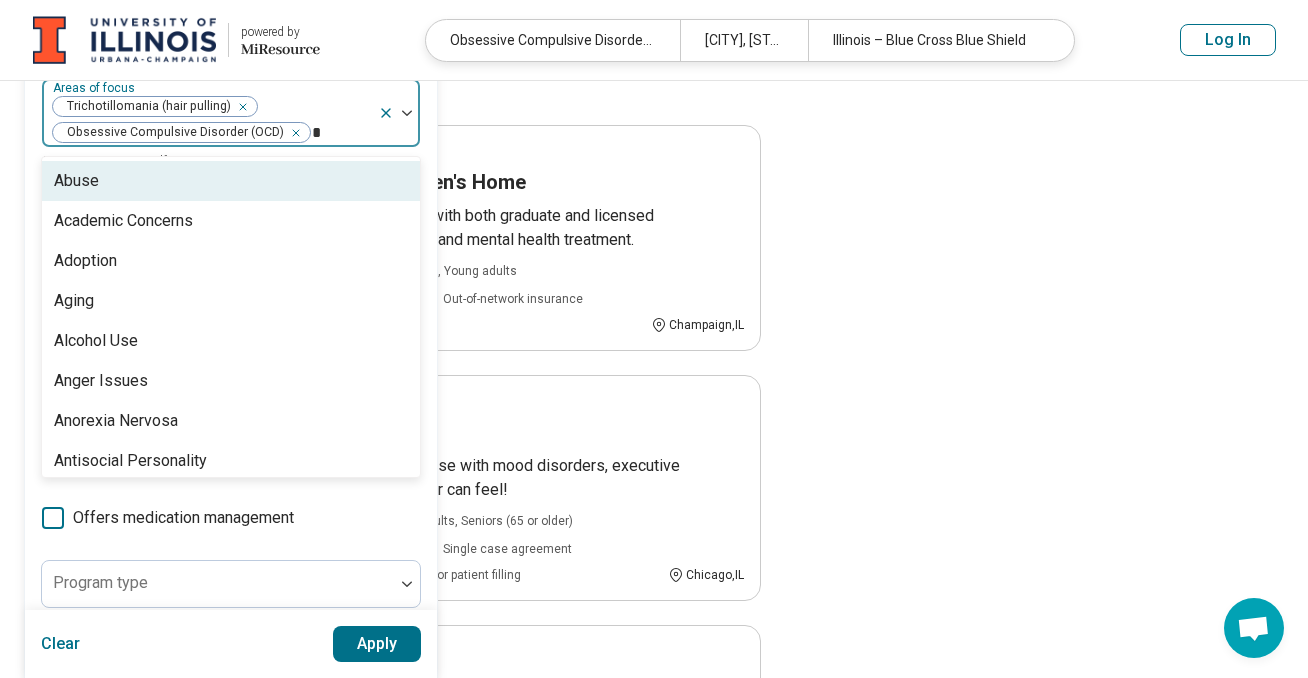 type on "**" 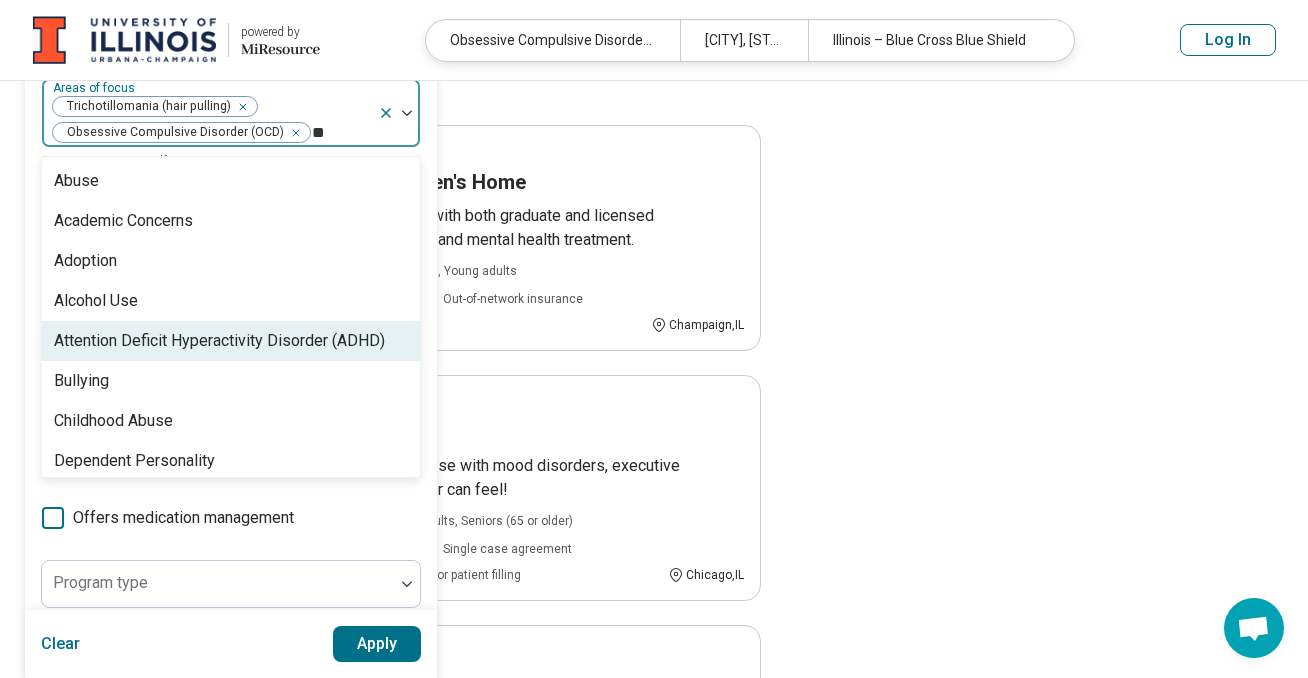 click on "Attention Deficit Hyperactivity Disorder (ADHD)" at bounding box center (219, 341) 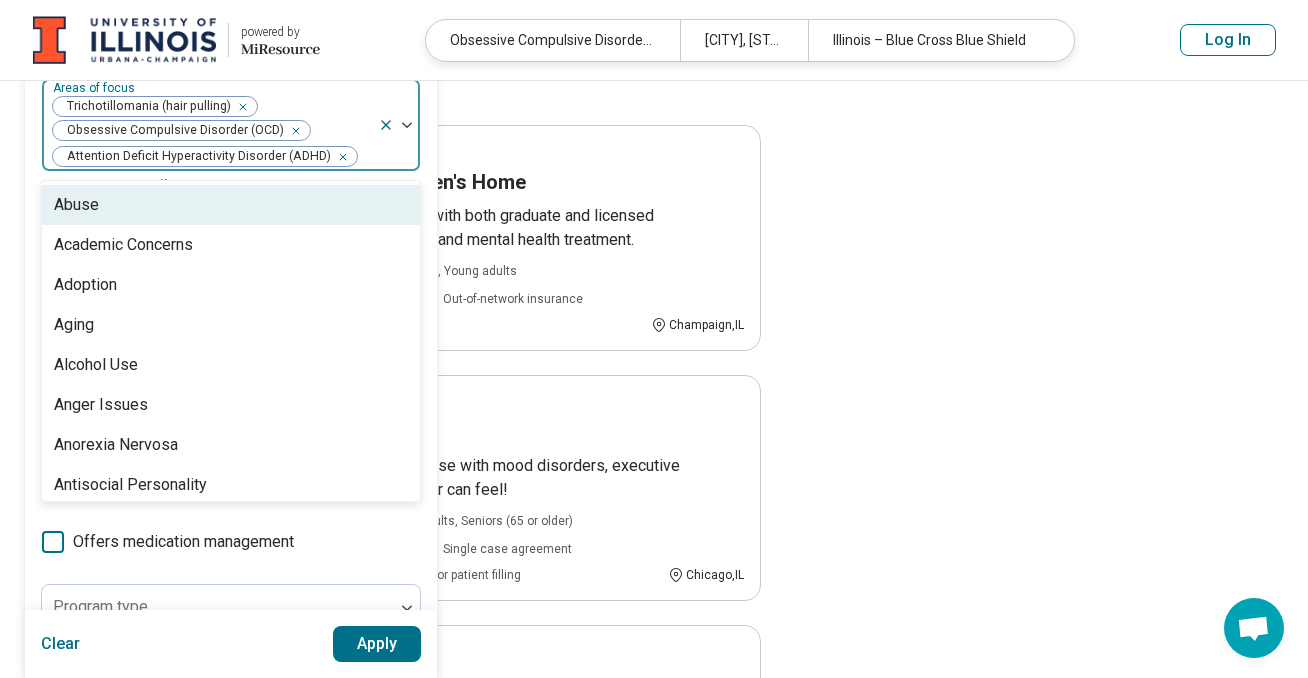 click on "Apply" at bounding box center [377, 644] 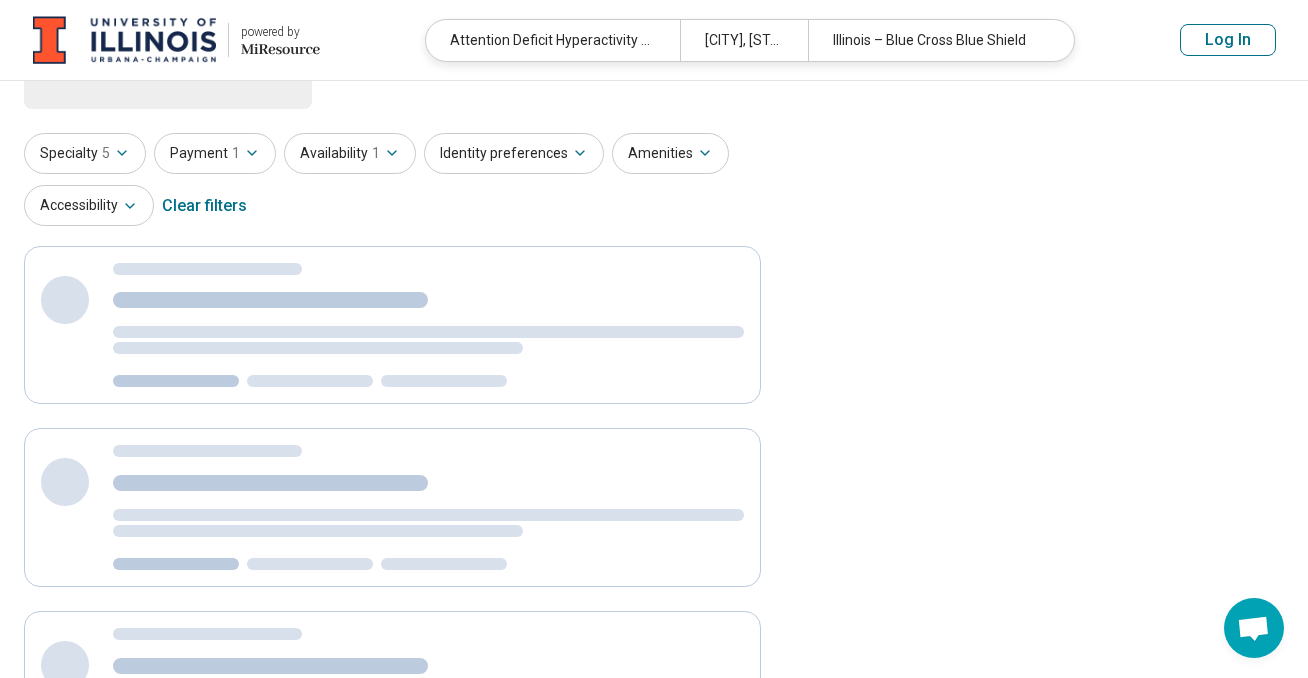 scroll, scrollTop: 0, scrollLeft: 0, axis: both 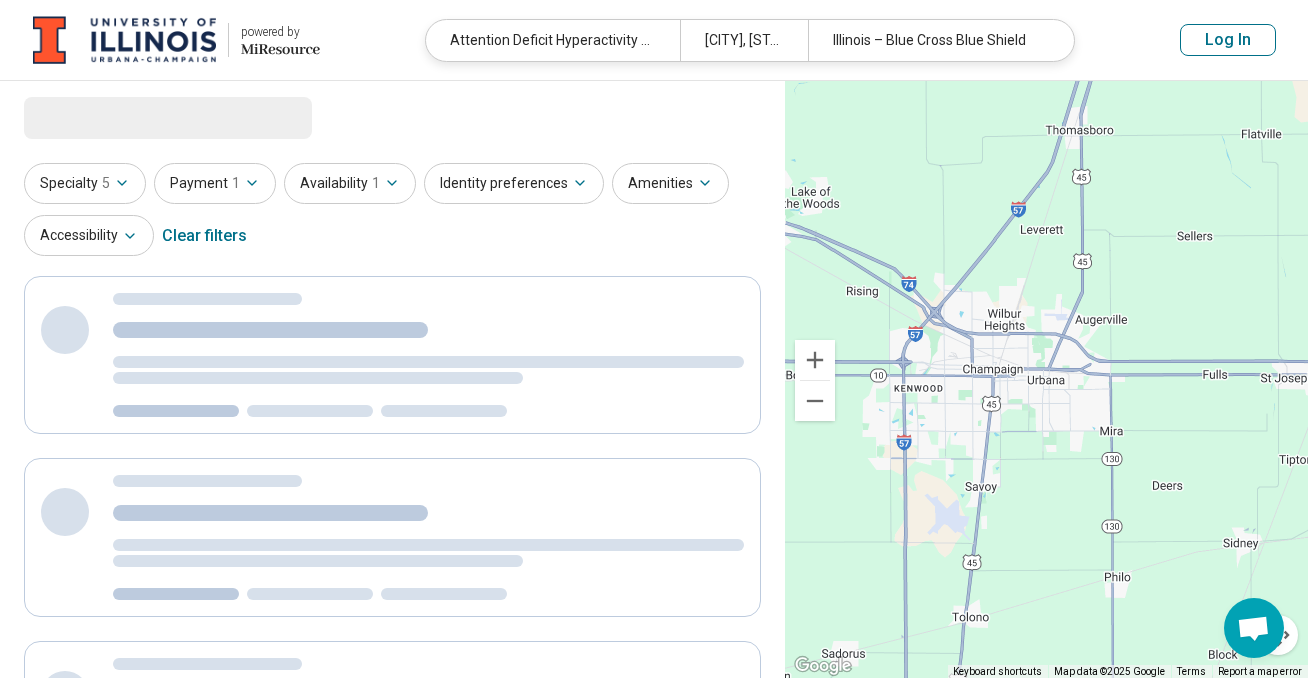 select on "***" 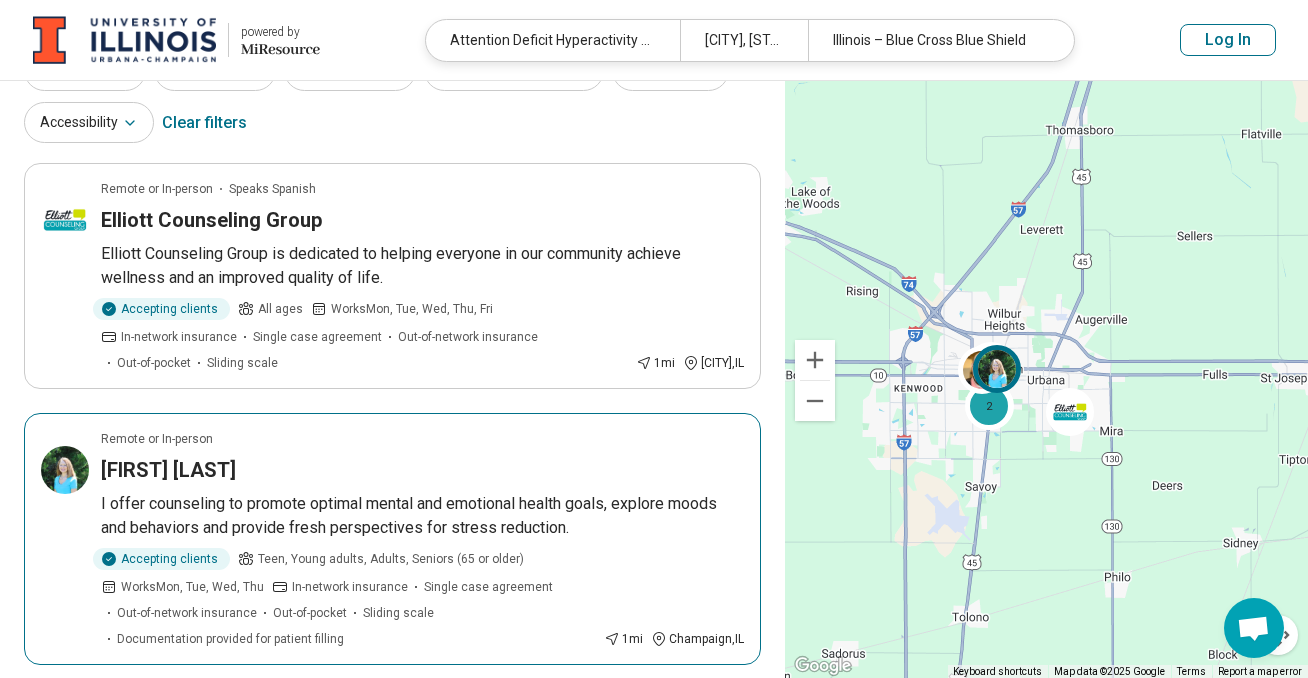 scroll, scrollTop: 92, scrollLeft: 0, axis: vertical 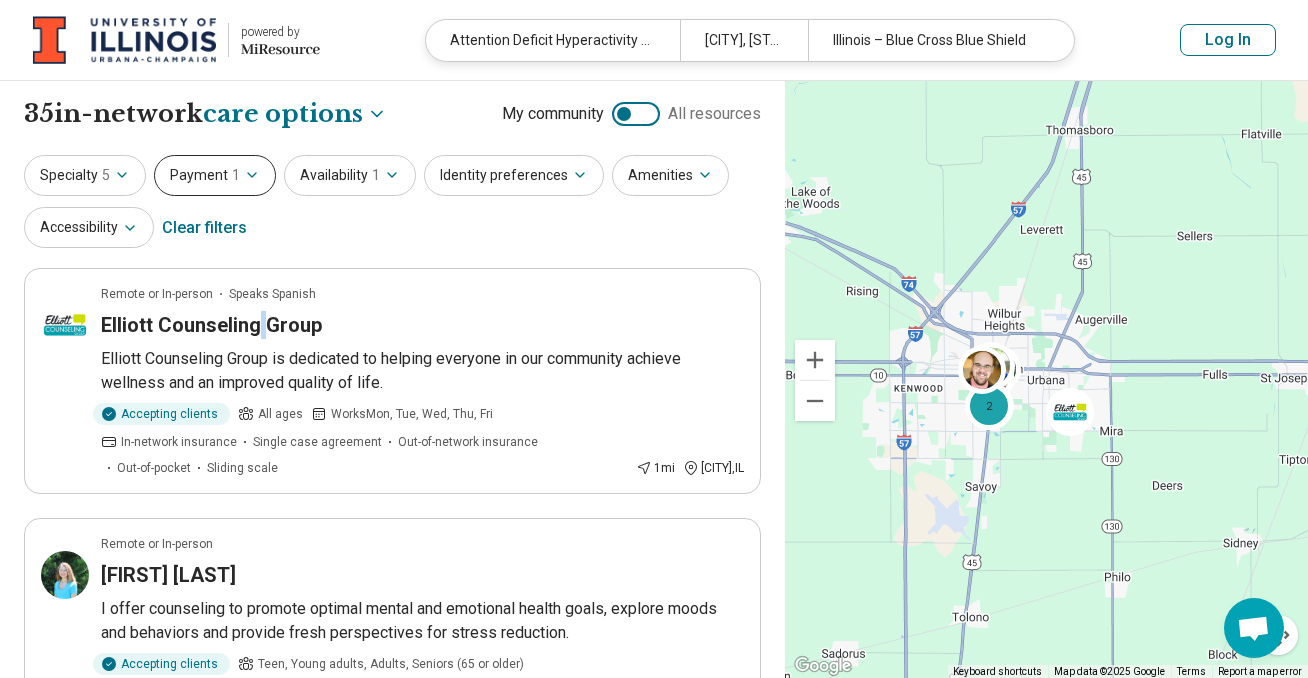 click on "Payment 1" at bounding box center (215, 175) 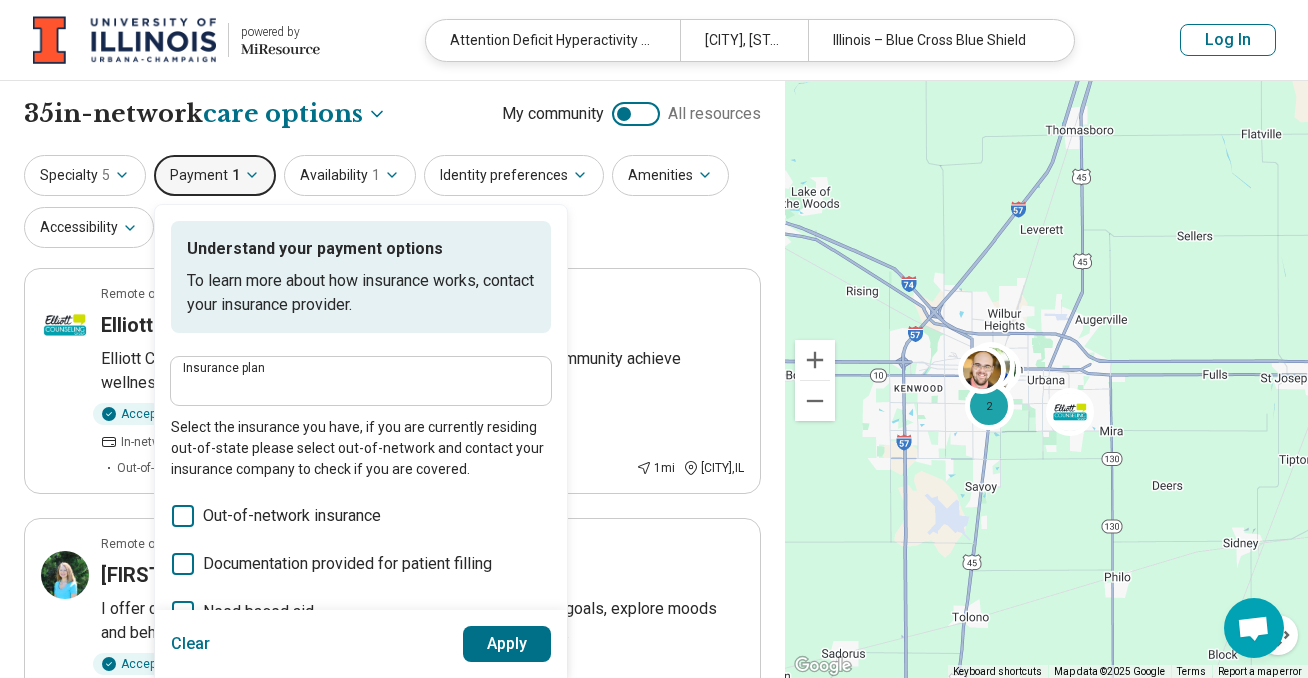 type on "**********" 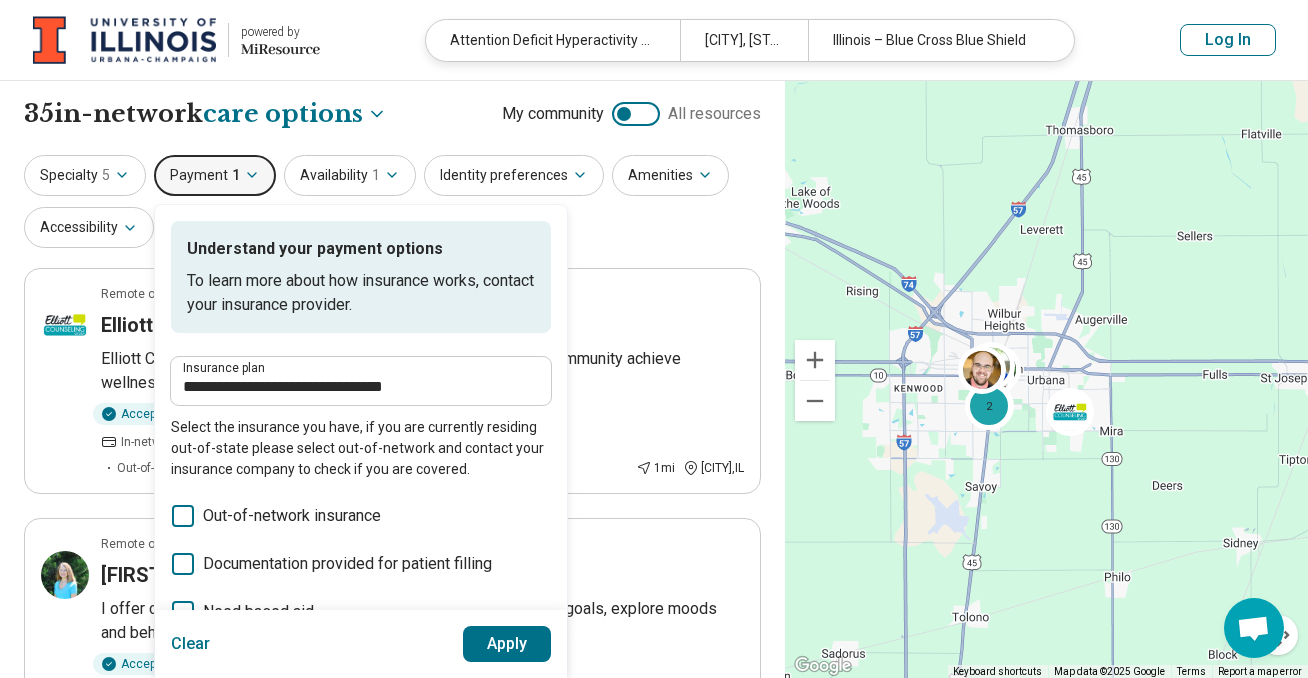 click on "**********" at bounding box center (392, 203) 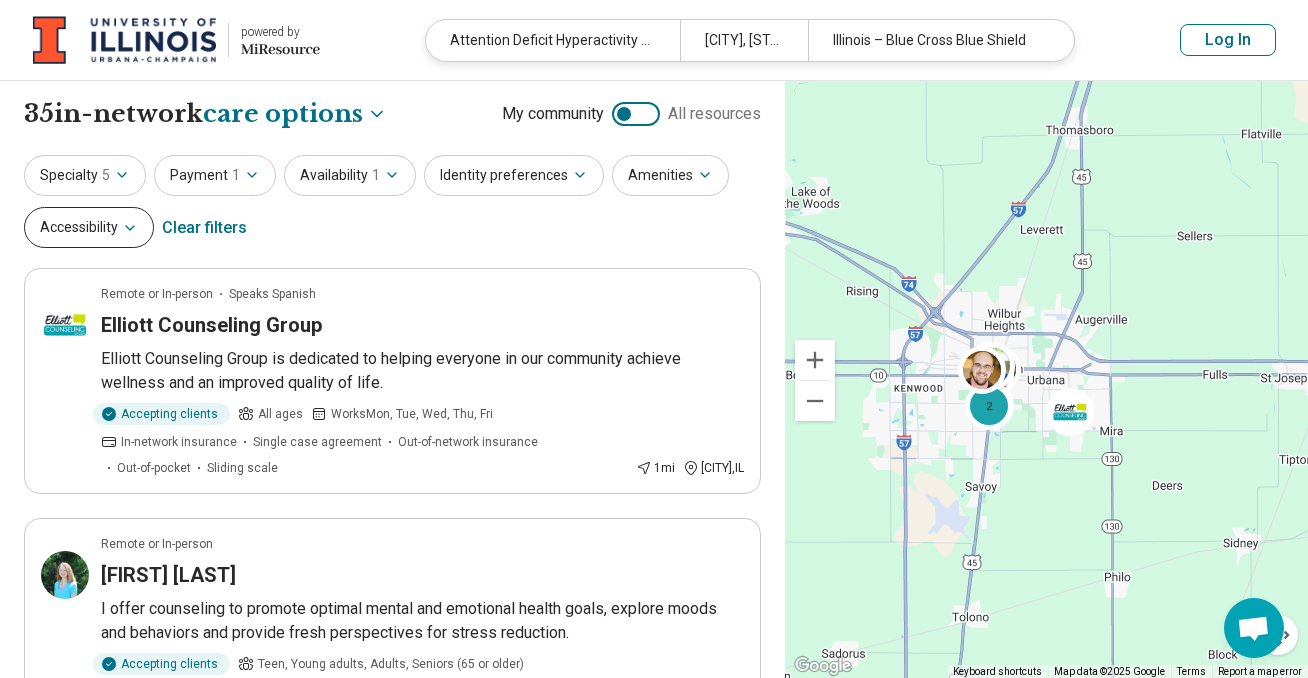click on "Accessibility" at bounding box center (89, 227) 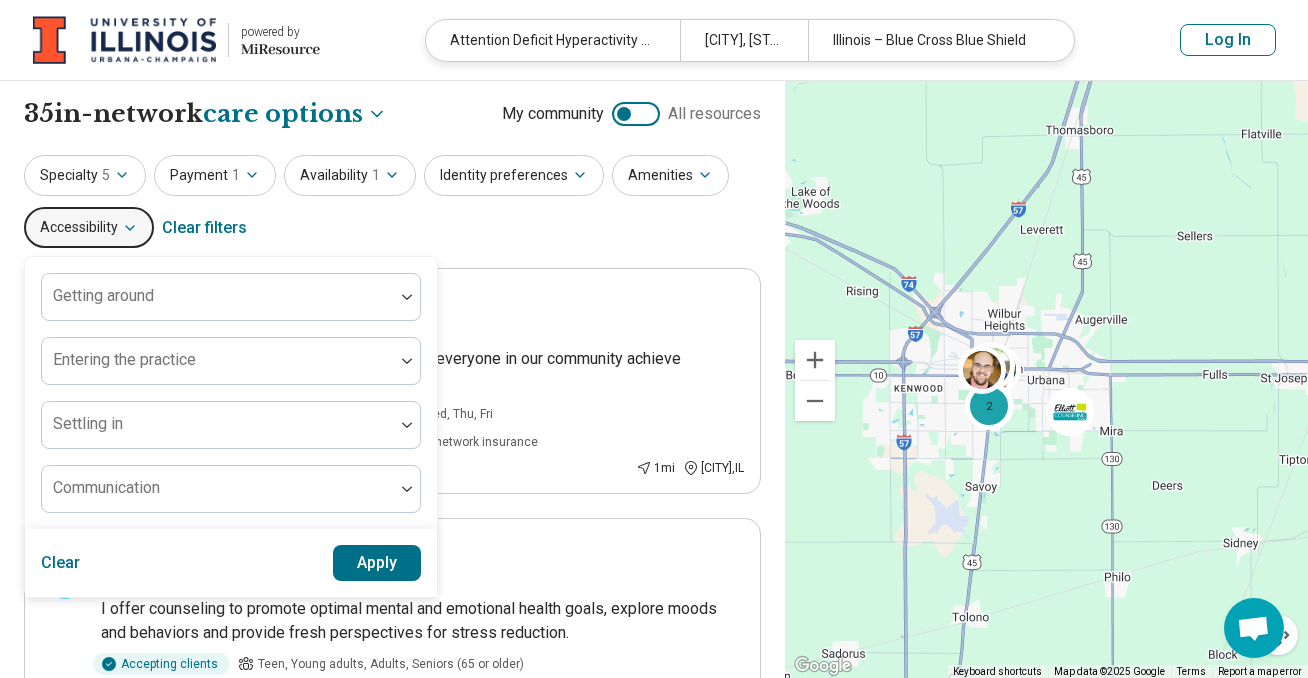 click on "Specialty 5 Payment 1 Availability 1 Identity preferences Amenities Accessibility Getting around Entering the practice Settling in Communication Clear Apply Clear filters" at bounding box center (392, 203) 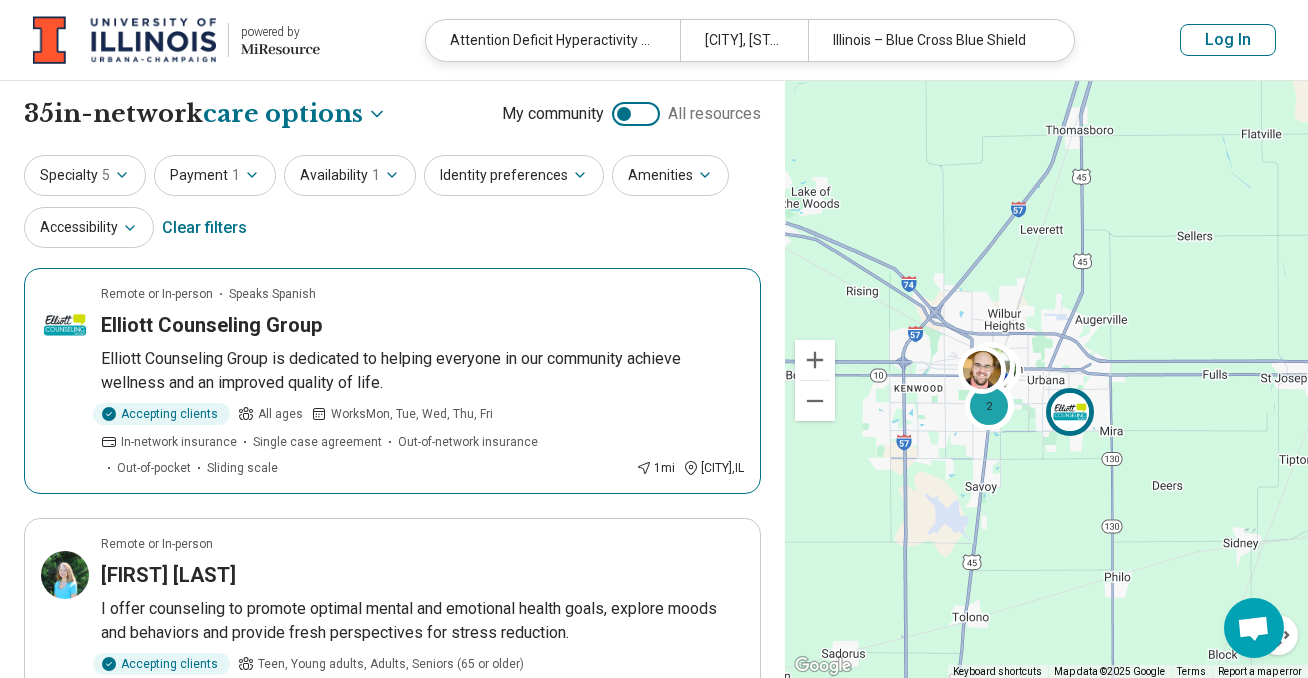 click on "Elliott Counseling Group" at bounding box center (211, 325) 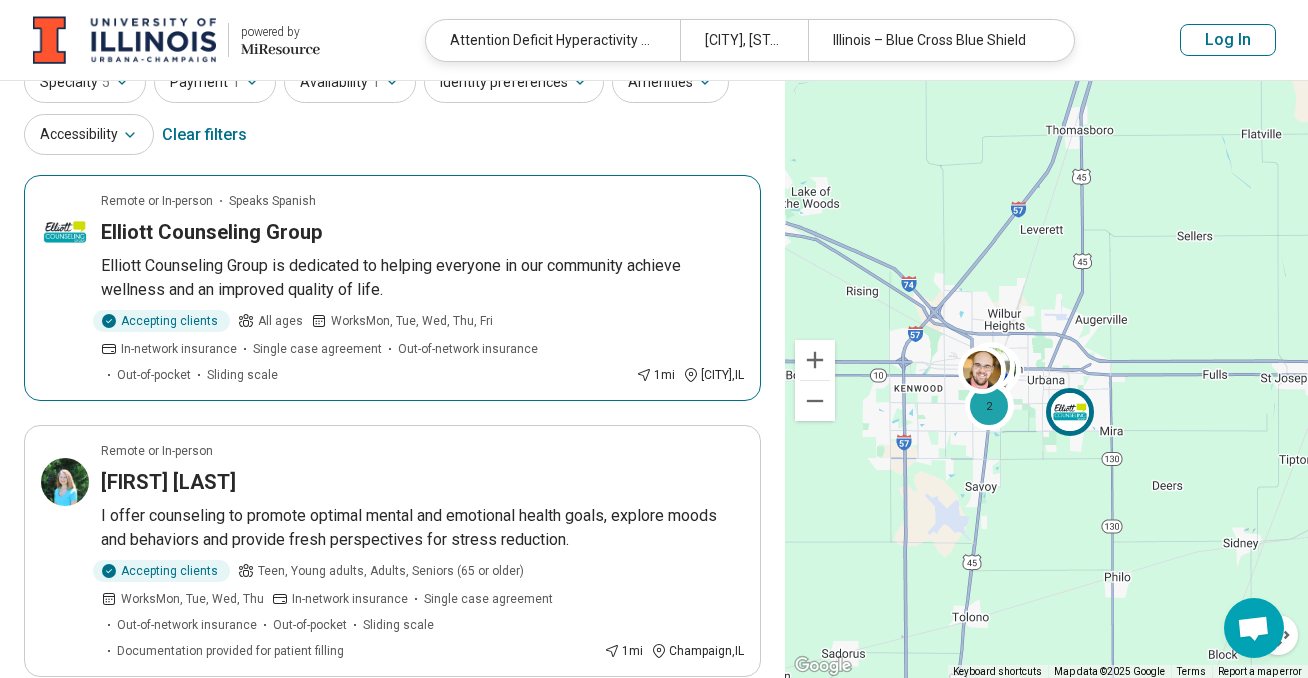 scroll, scrollTop: 240, scrollLeft: 0, axis: vertical 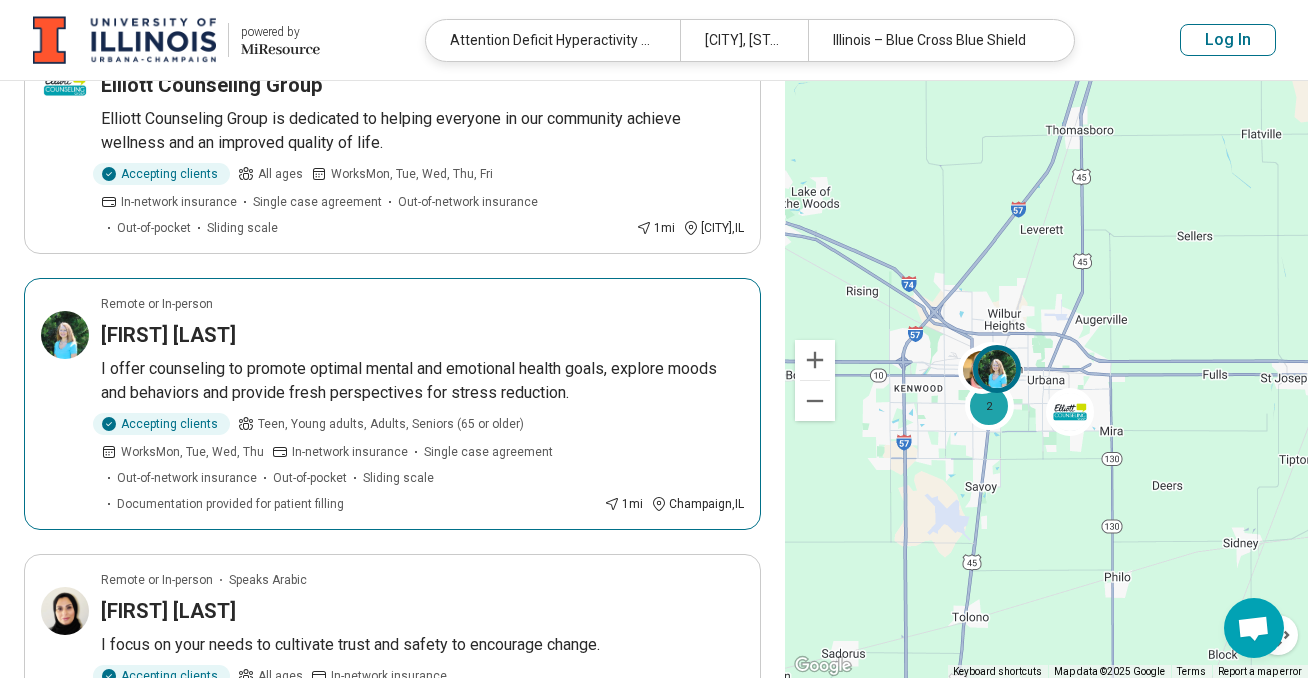 click on "Accepting clients Teen, Young adults, Adults, Seniors (65 or older) Works  Mon, Tue, Wed, Thu In-network insurance Single case agreement Out-of-network insurance Out-of-pocket Sliding scale Documentation provided for patient filling" at bounding box center (348, 463) 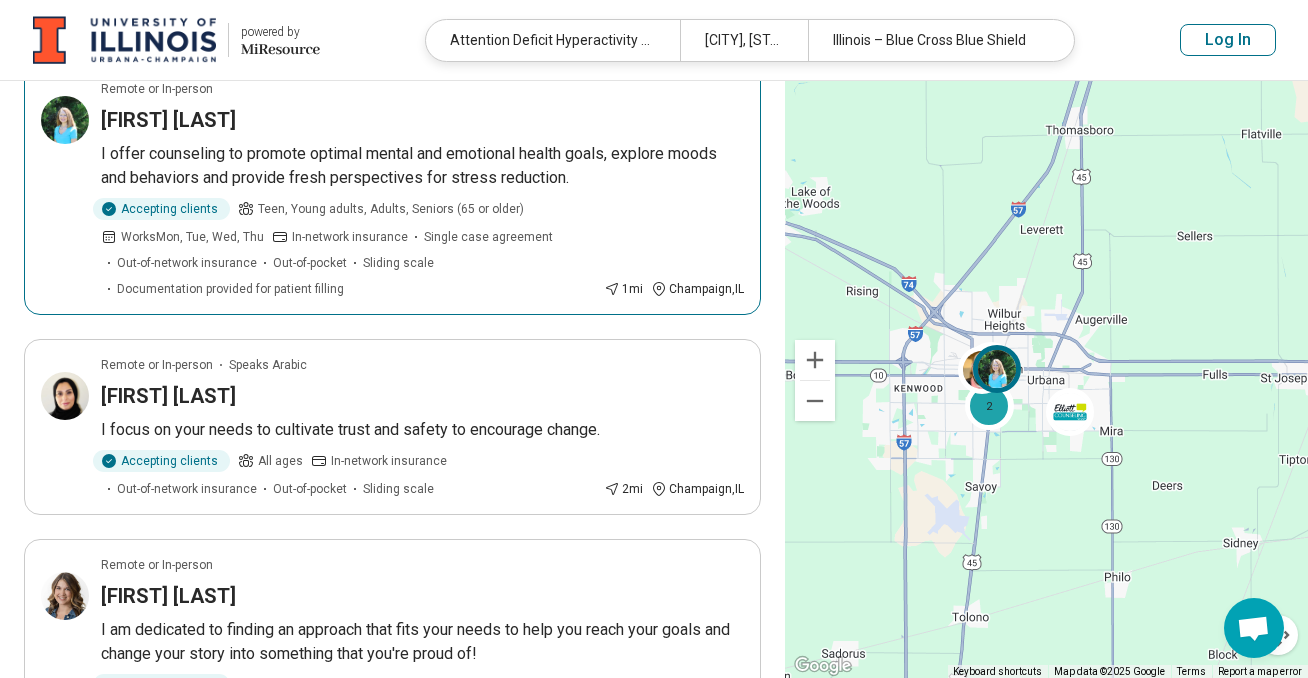scroll, scrollTop: 457, scrollLeft: 0, axis: vertical 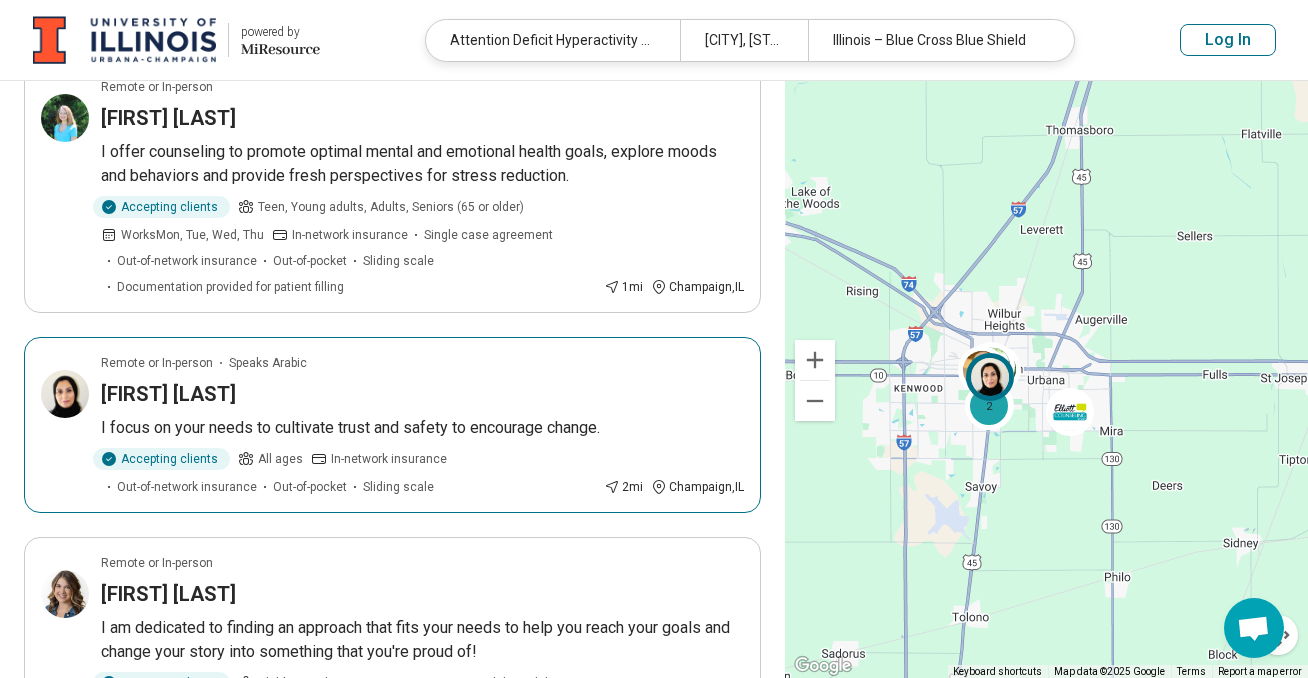click on "Remote or In-person Speaks Arabic" at bounding box center [422, 363] 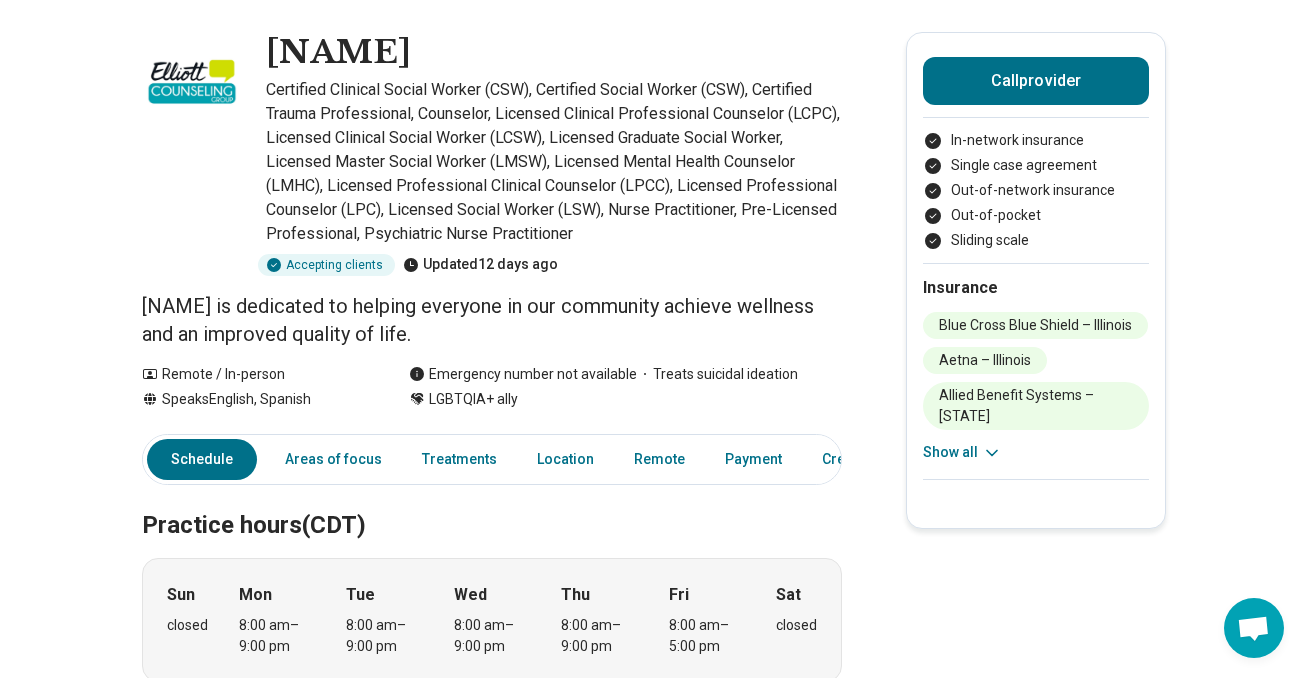 scroll, scrollTop: 0, scrollLeft: 0, axis: both 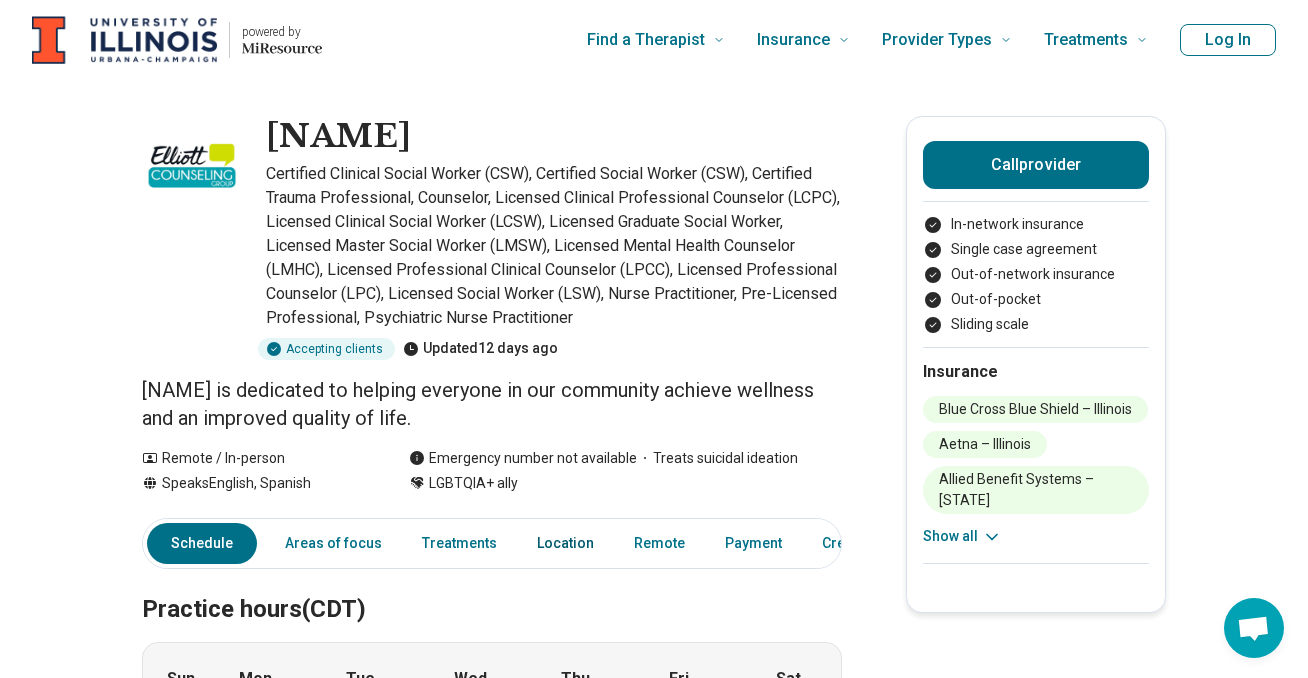 click on "Location" at bounding box center [565, 543] 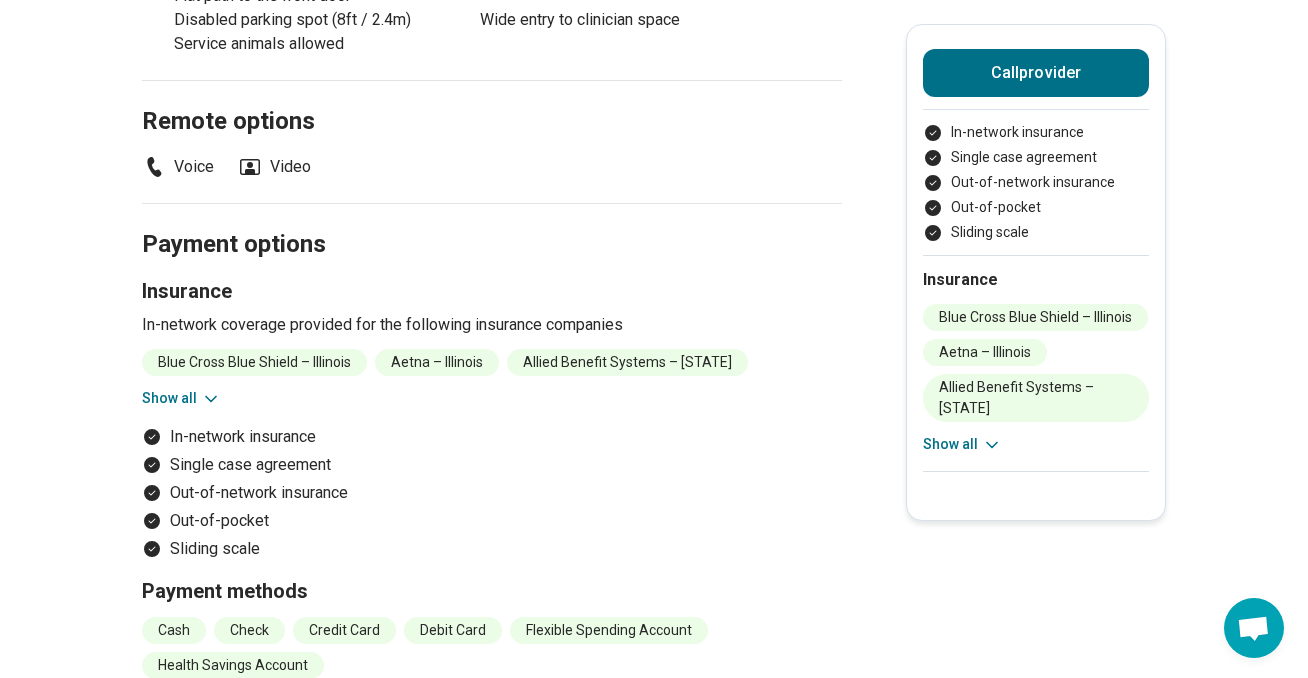 scroll, scrollTop: 2238, scrollLeft: 0, axis: vertical 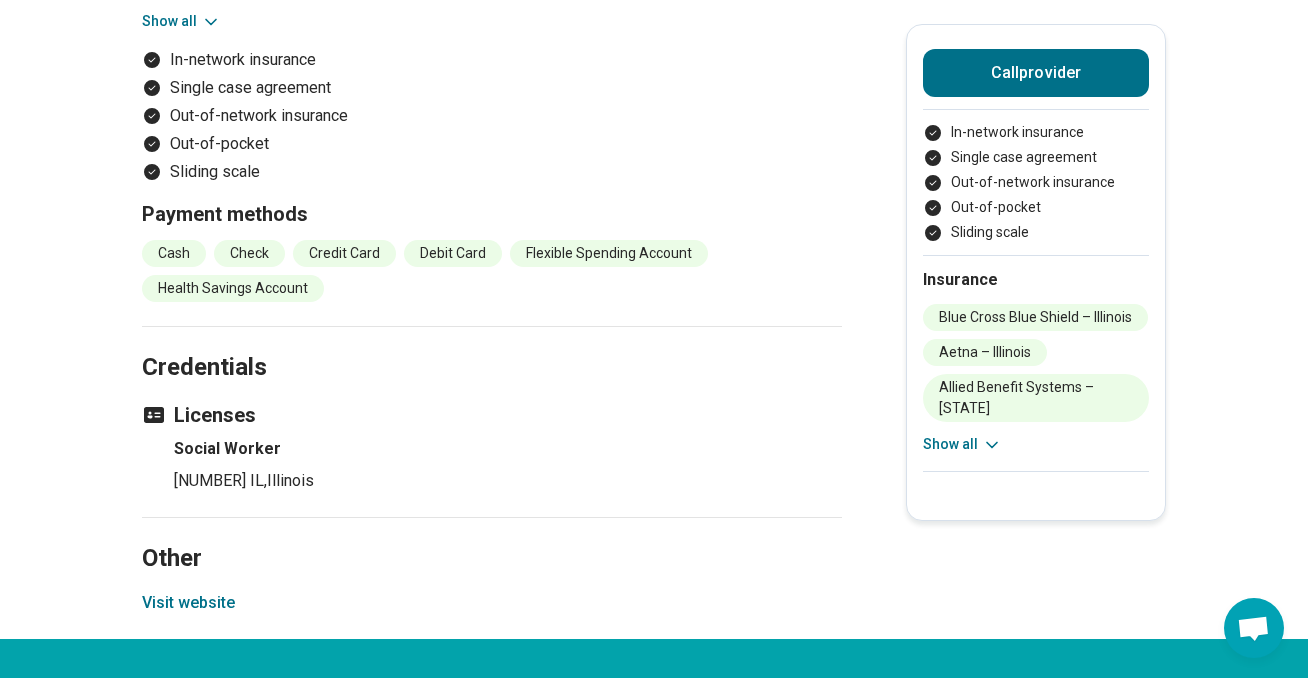click on "Visit website" at bounding box center [188, 603] 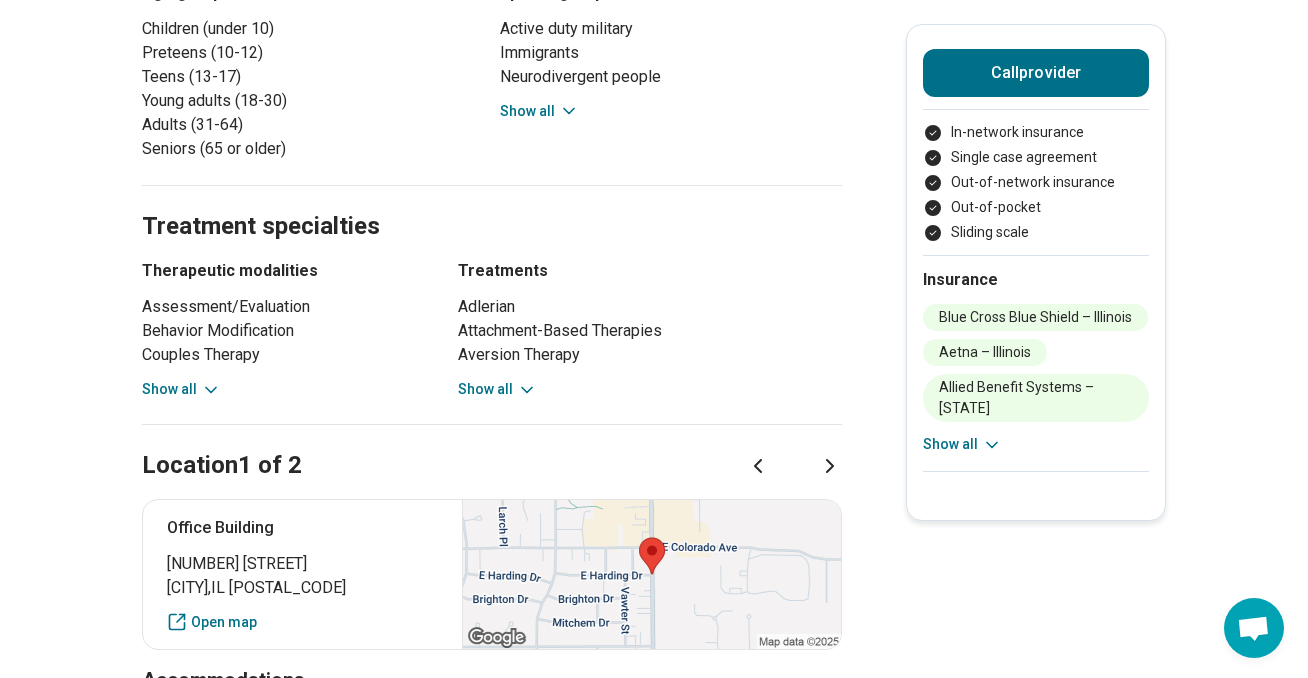 scroll, scrollTop: 1016, scrollLeft: 0, axis: vertical 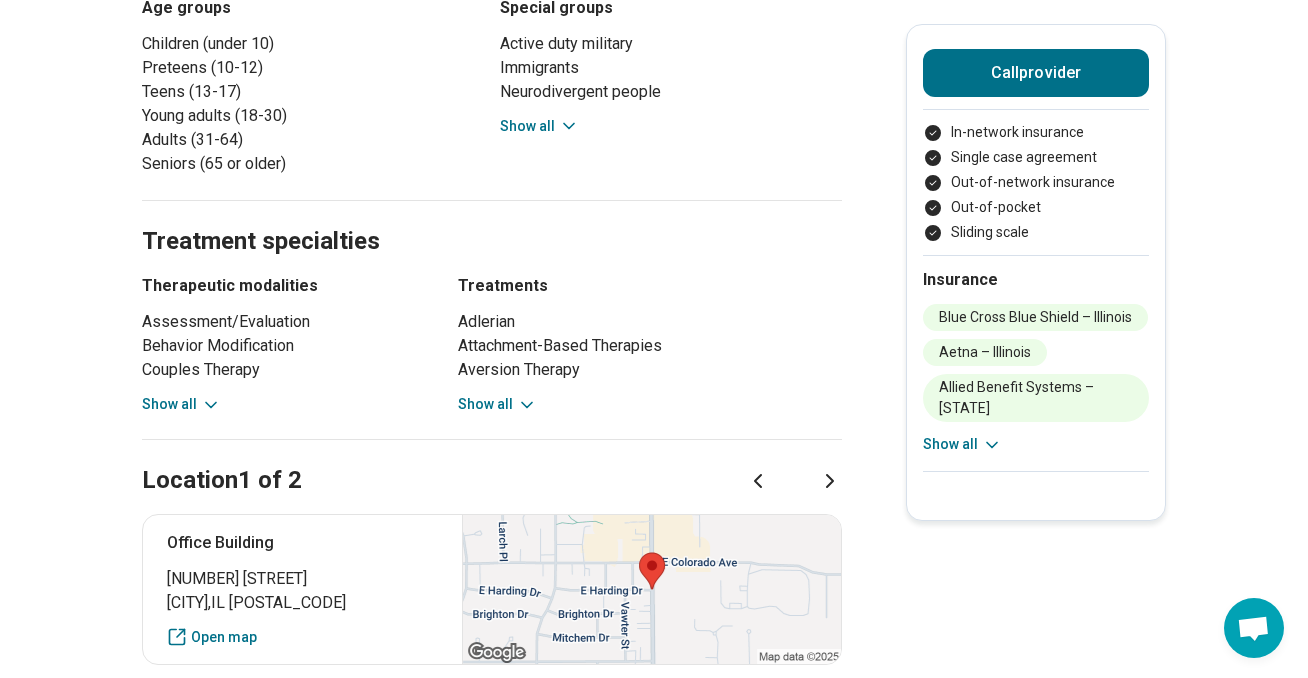 click 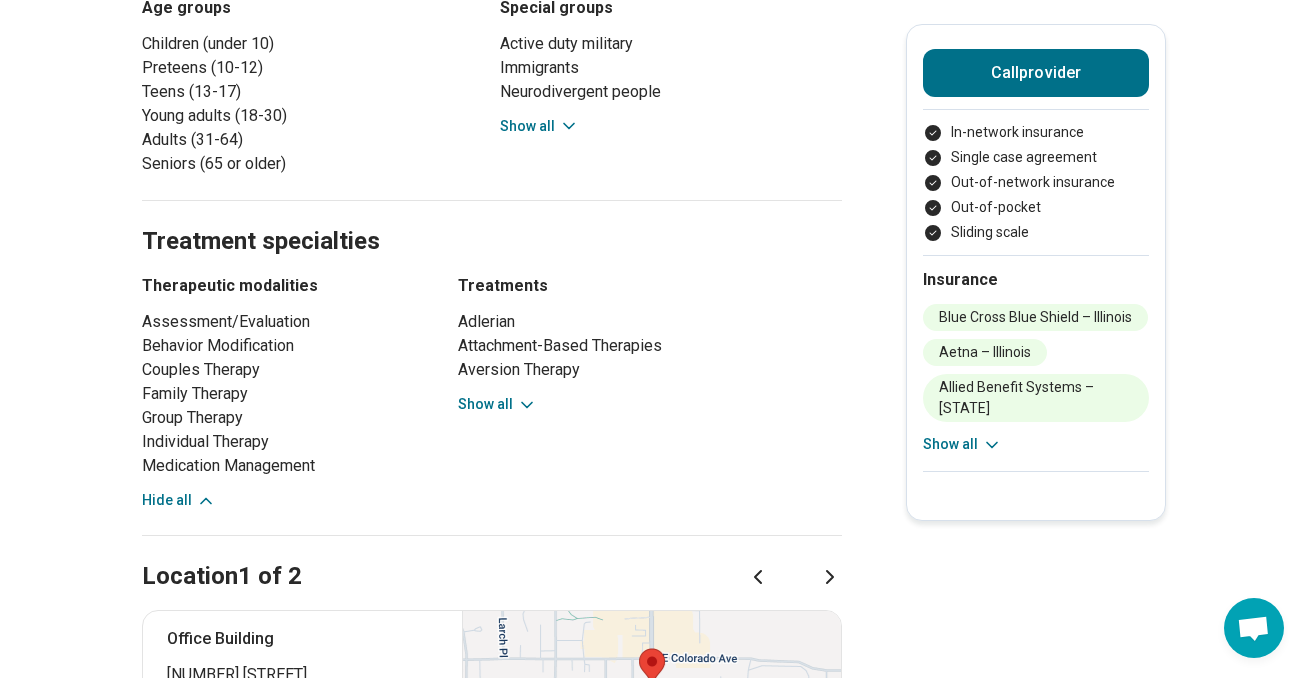 click on "Show all" at bounding box center [497, 404] 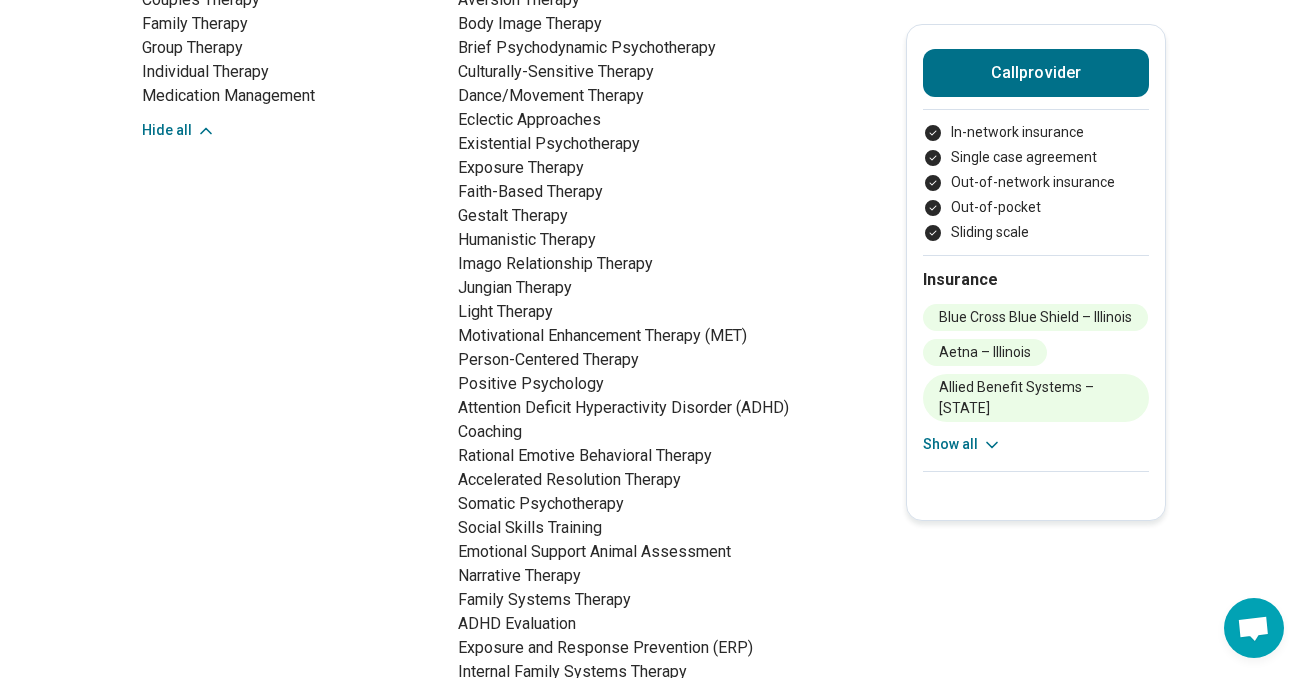 scroll, scrollTop: 1462, scrollLeft: 0, axis: vertical 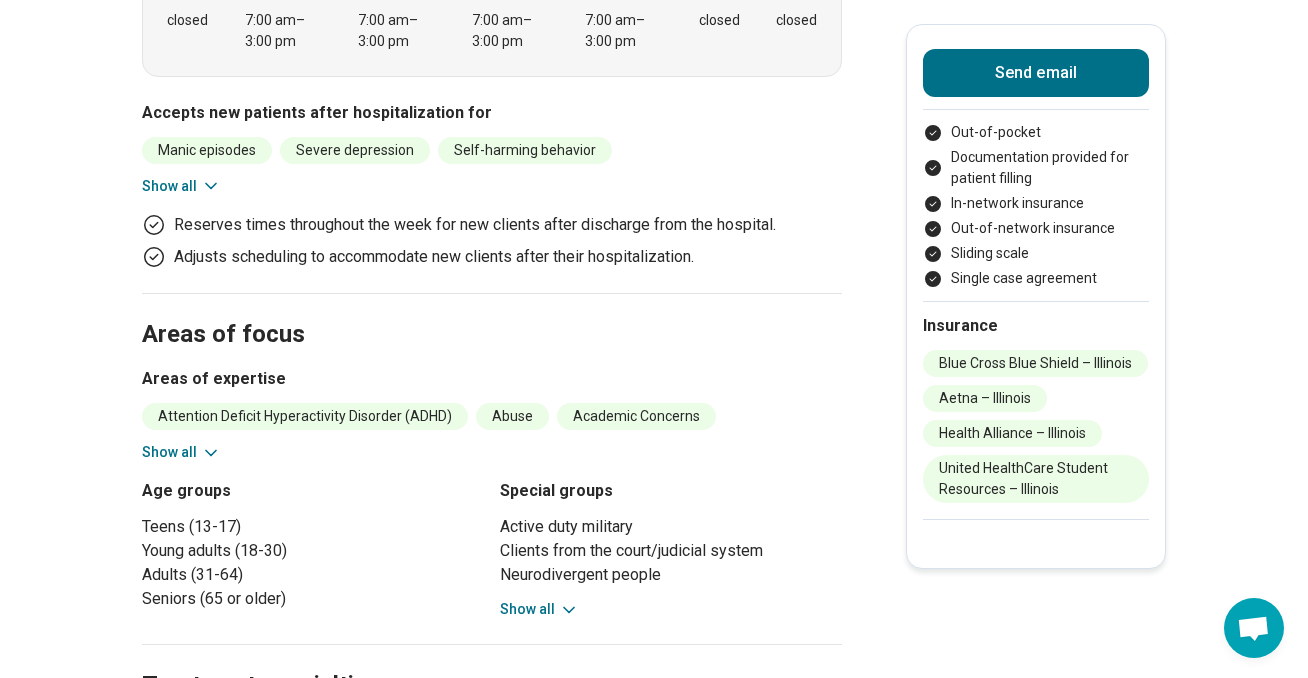 click on "Show all" at bounding box center [181, 452] 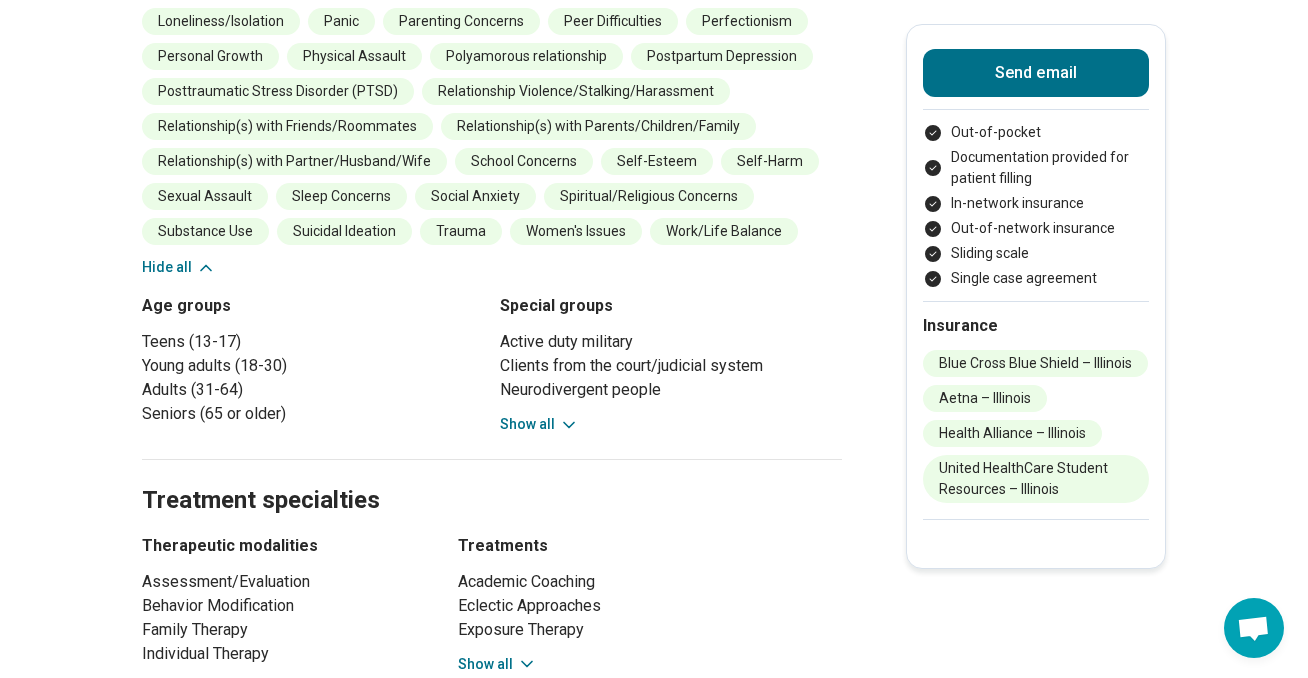 scroll, scrollTop: 1391, scrollLeft: 0, axis: vertical 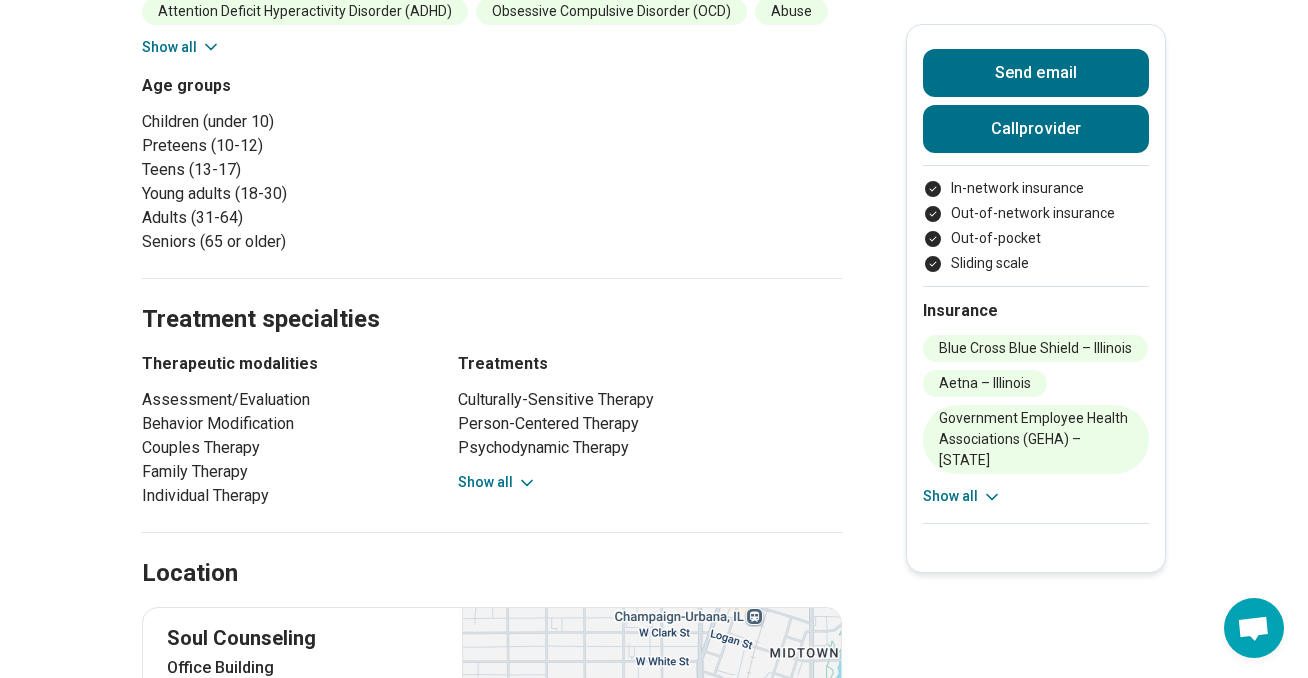 click on "Show all" at bounding box center (497, 482) 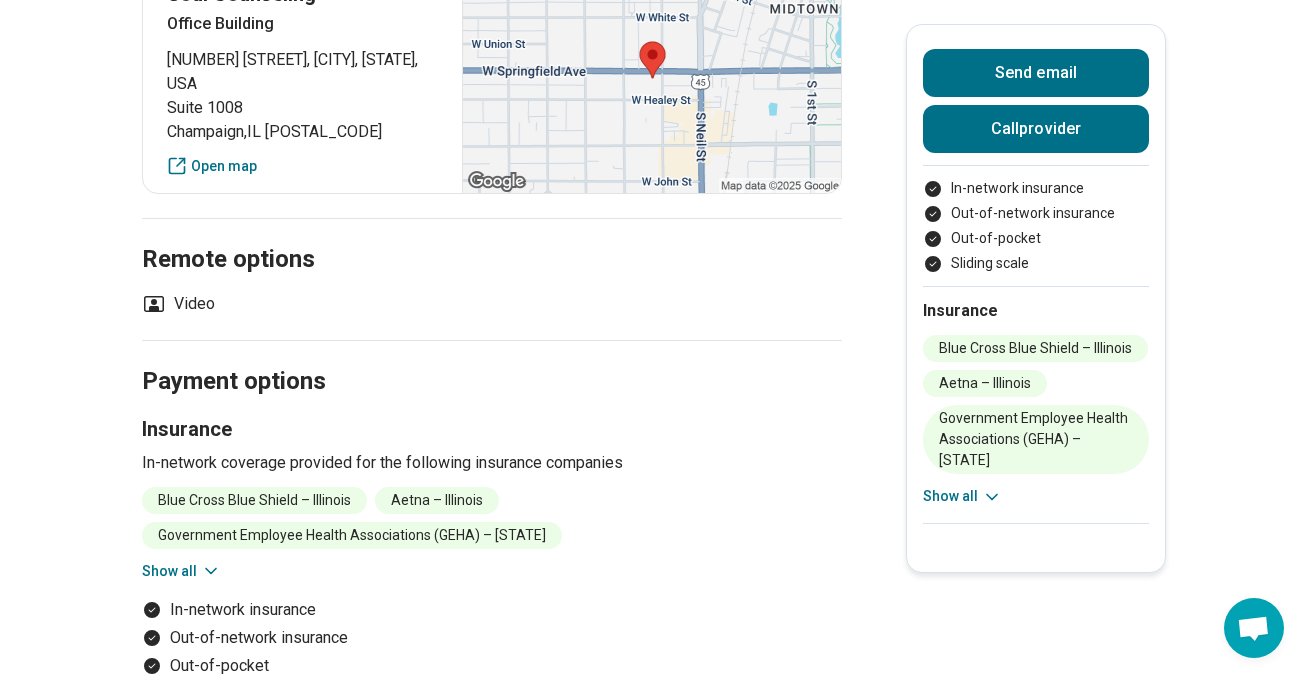 scroll, scrollTop: 1180, scrollLeft: 0, axis: vertical 